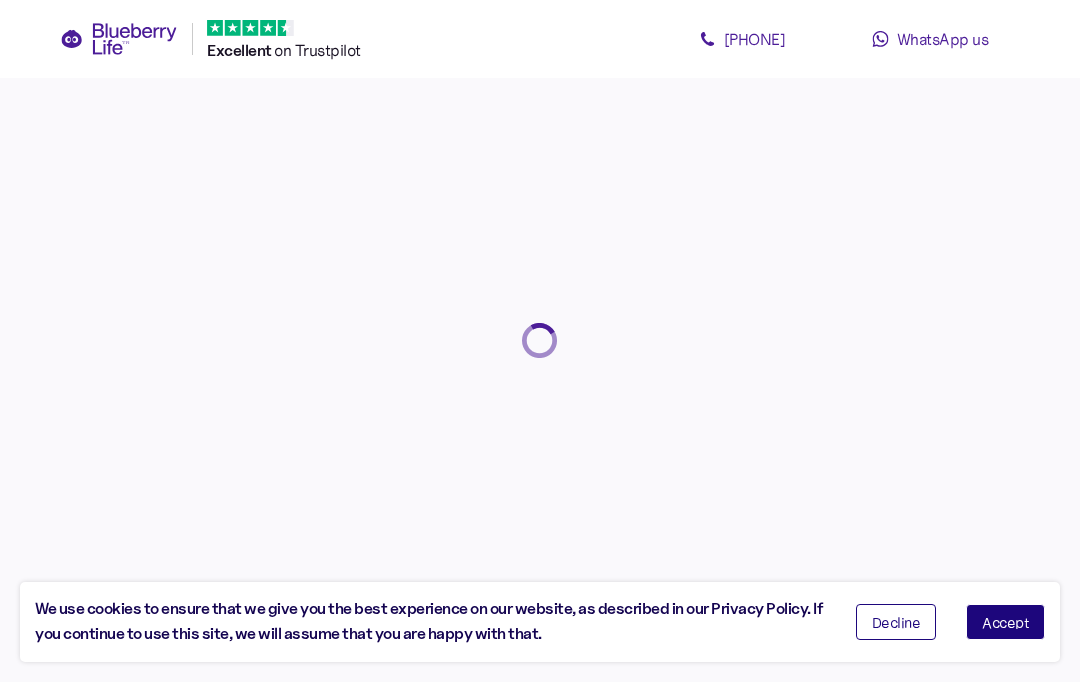 scroll, scrollTop: 0, scrollLeft: 0, axis: both 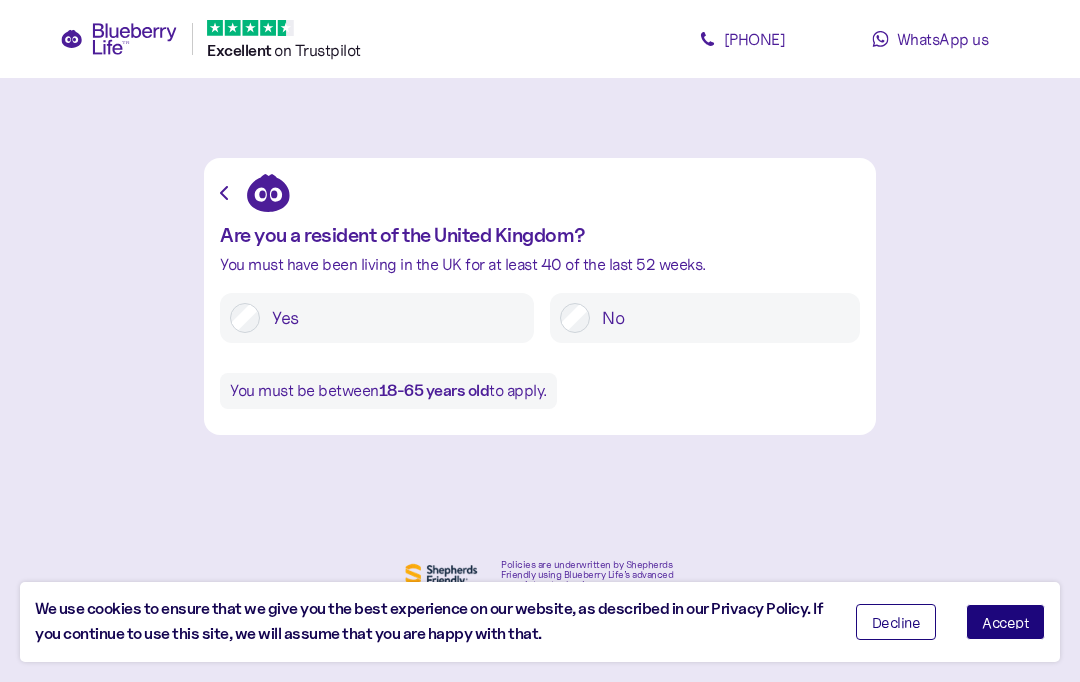 click on "Accept" at bounding box center [1005, 622] 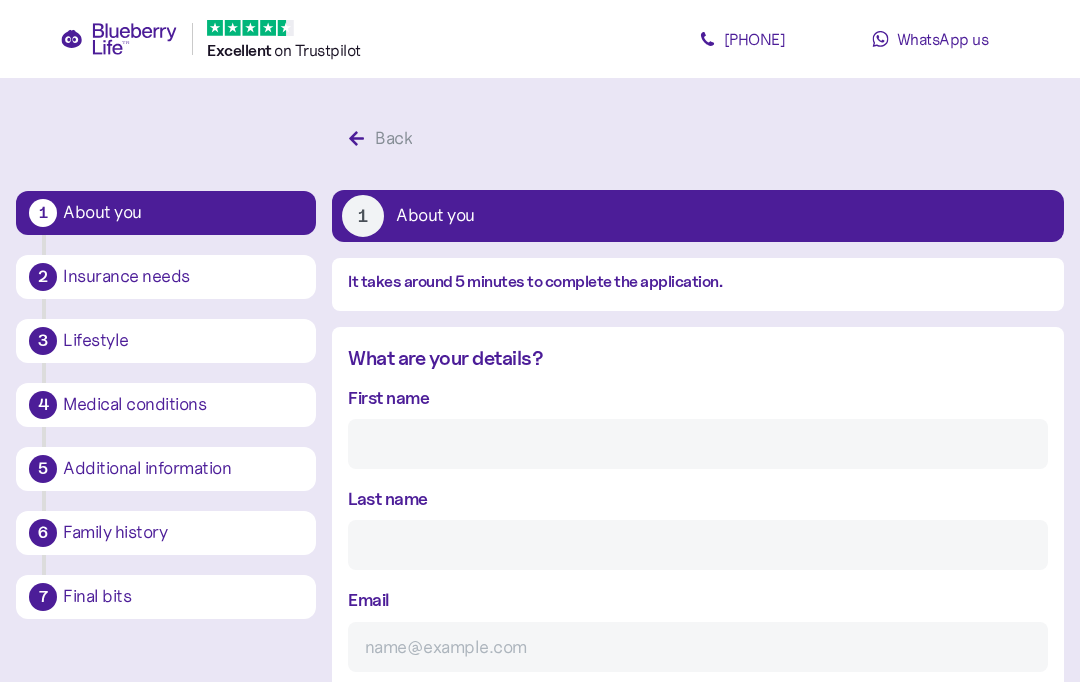 scroll, scrollTop: 38, scrollLeft: 0, axis: vertical 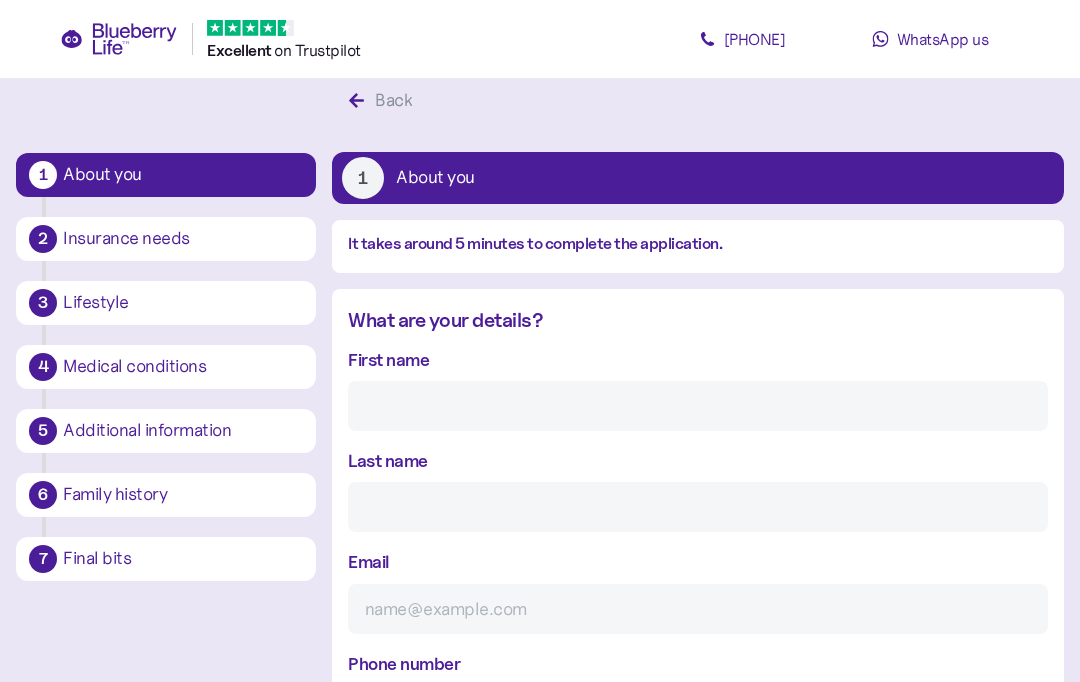 click on "First name" at bounding box center [698, 406] 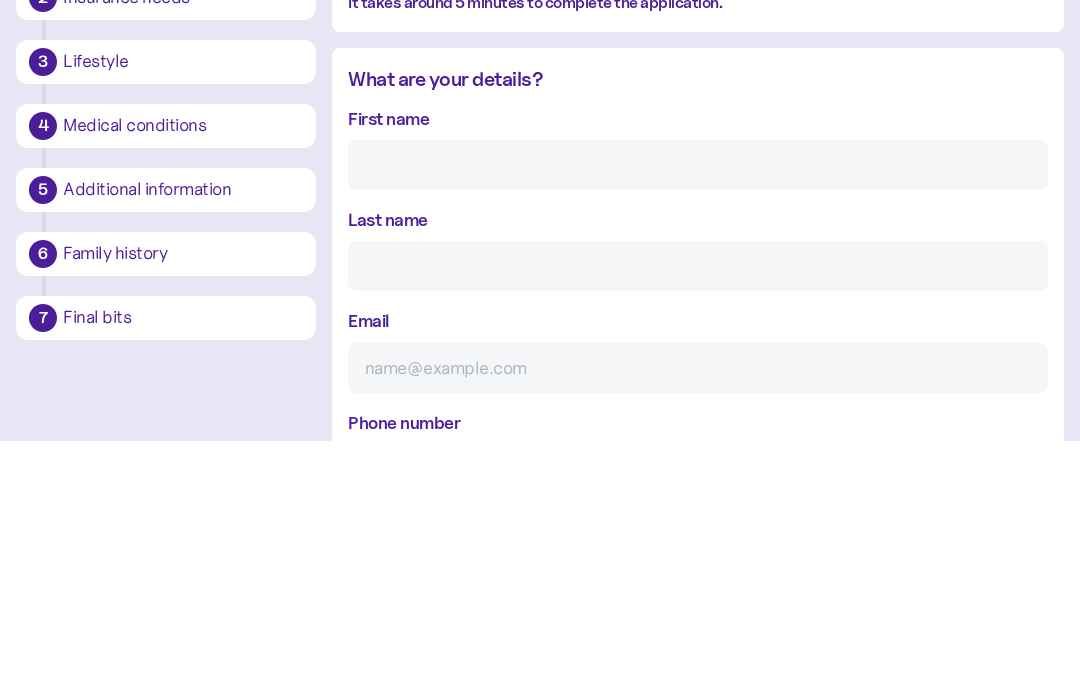 type on "[INITIAL]" 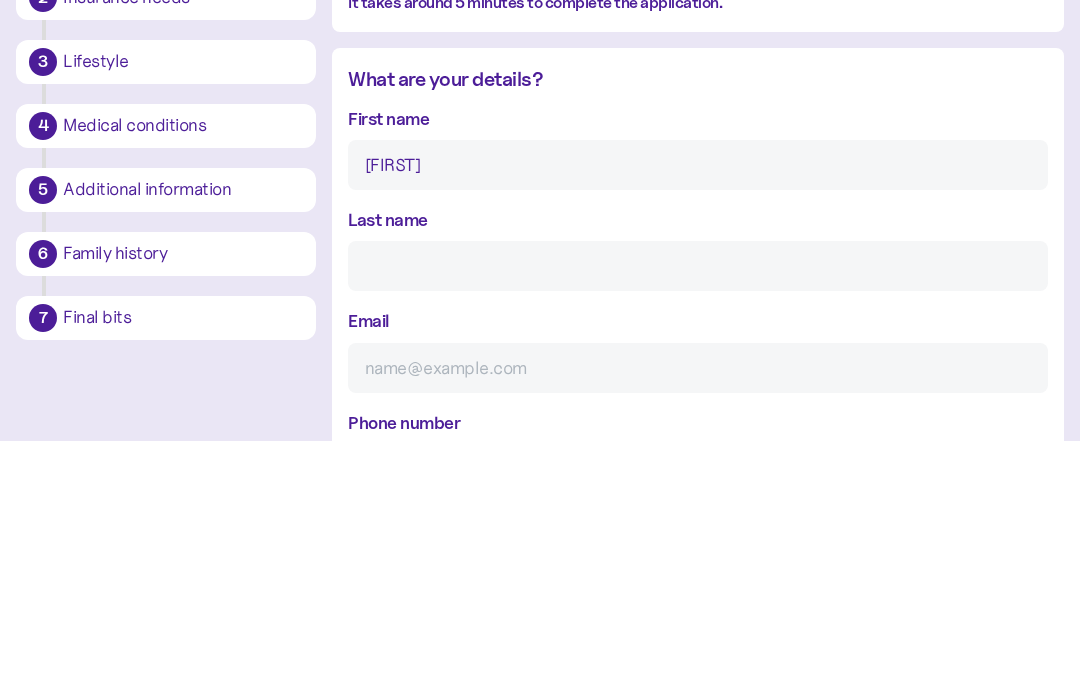 type on "[FIRST]" 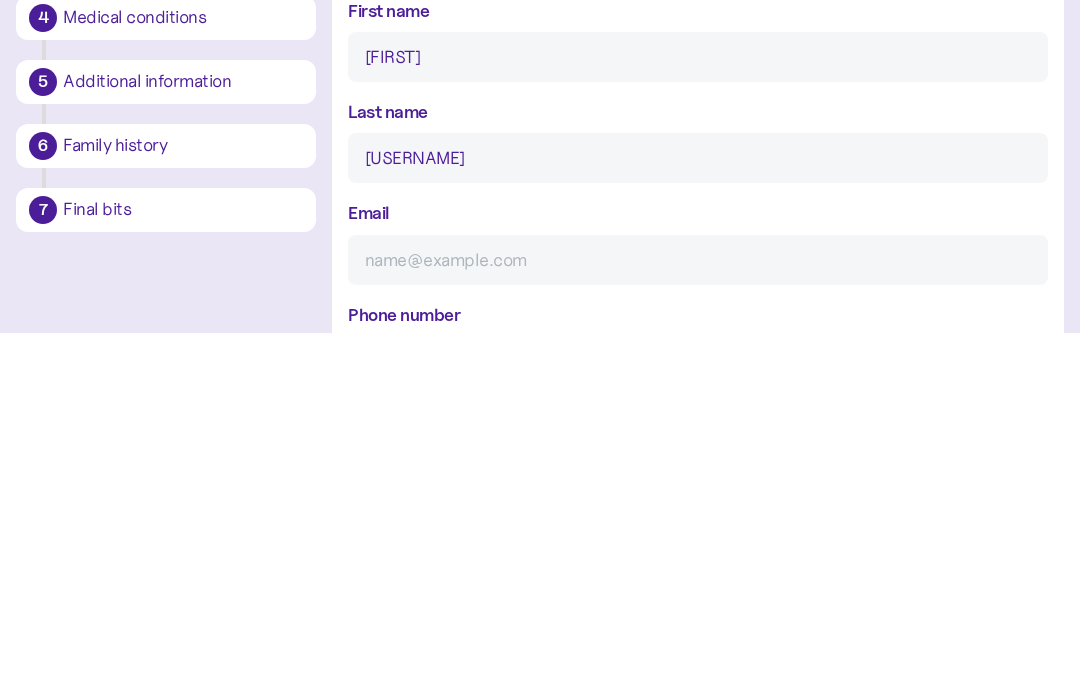 type on "[USERNAME]" 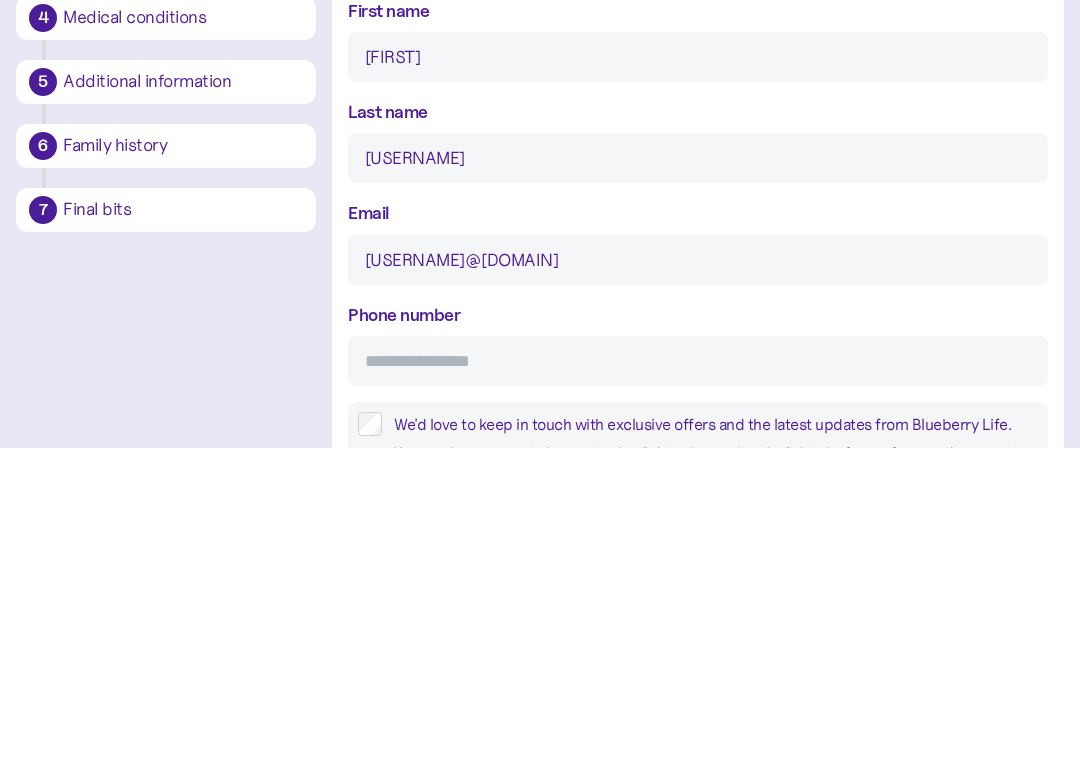 scroll, scrollTop: 73, scrollLeft: 0, axis: vertical 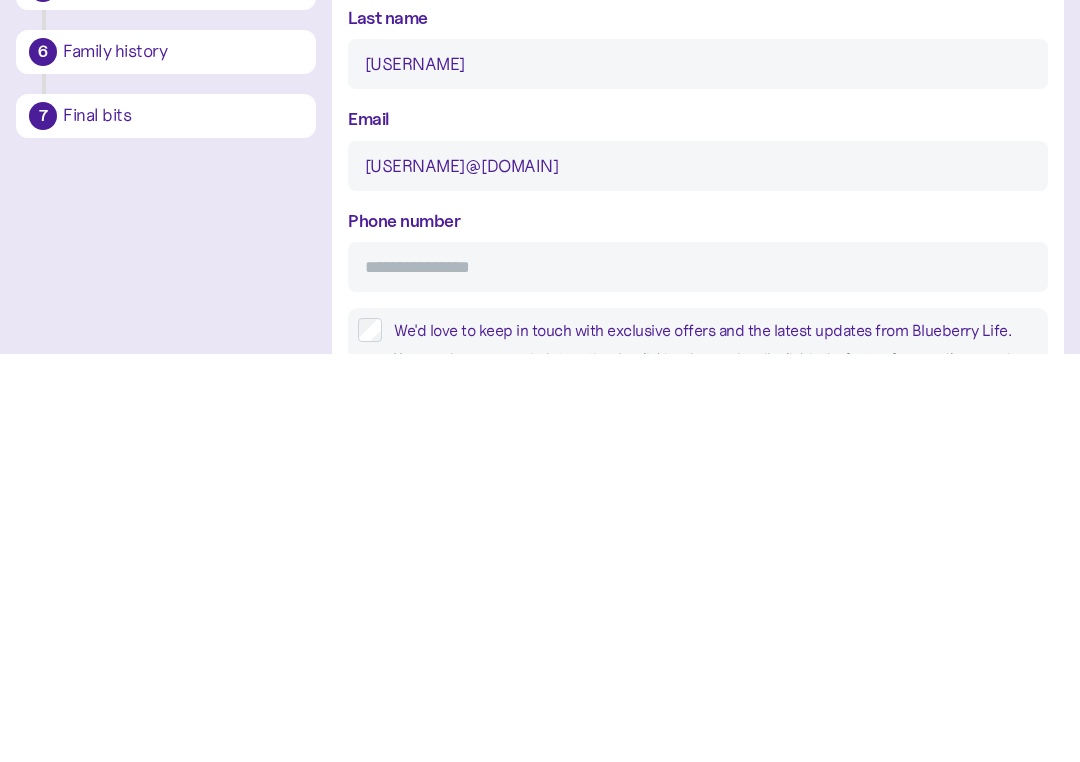 type on "[USERNAME]@[DOMAIN]" 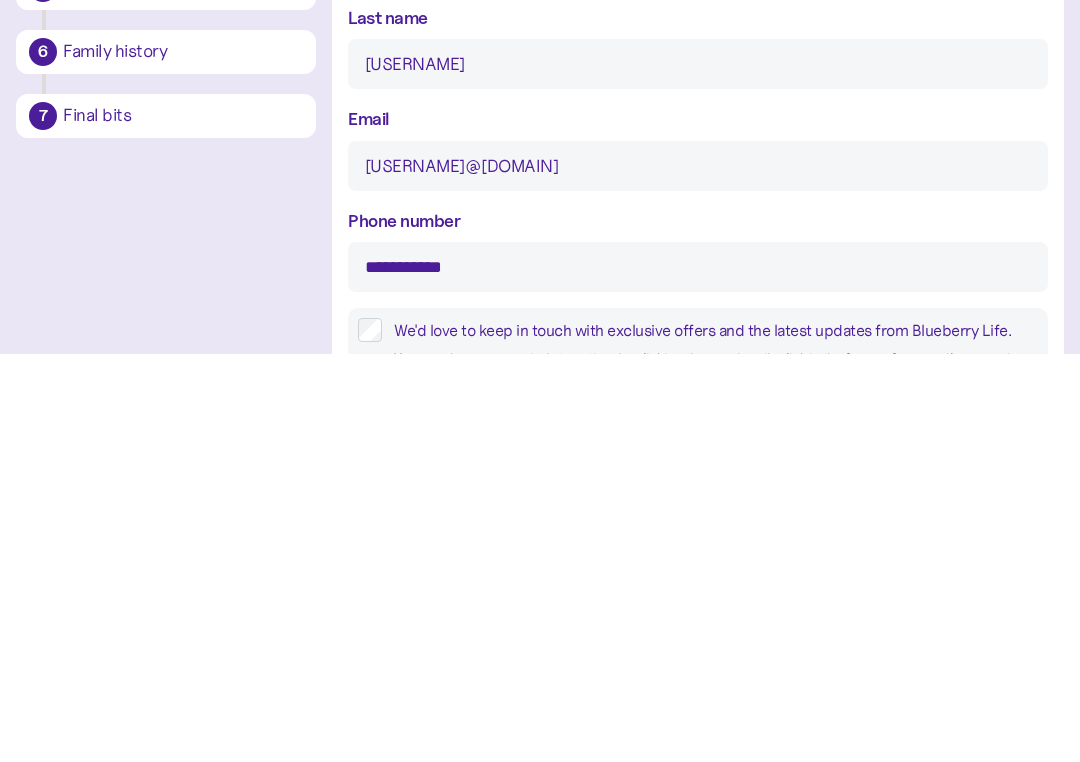 type on "**********" 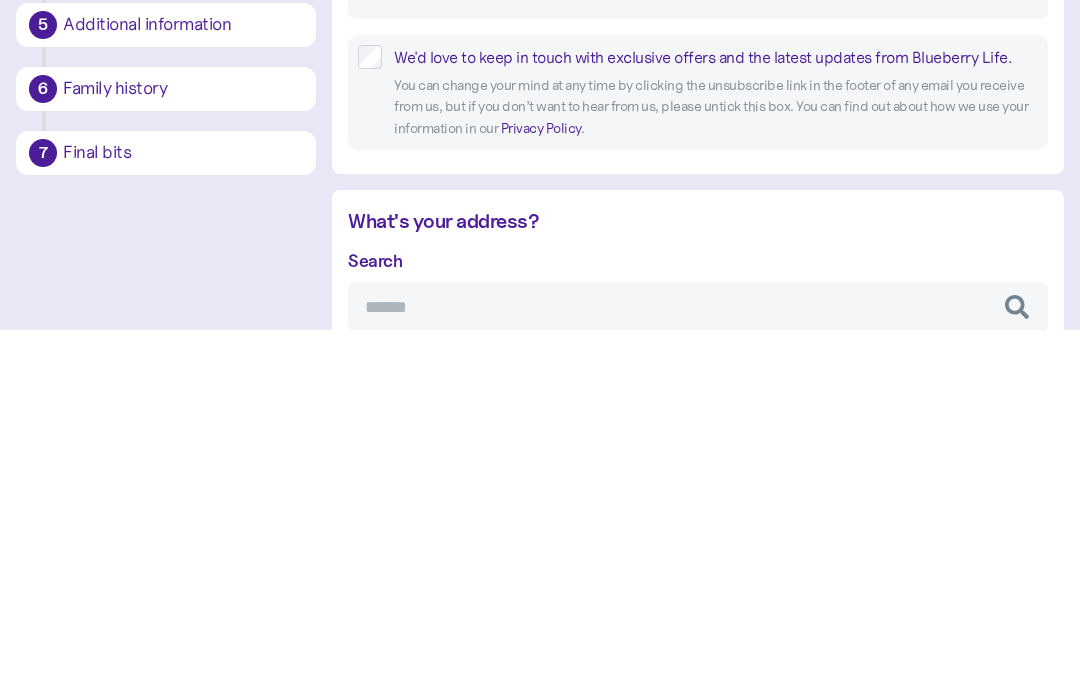 scroll, scrollTop: 457, scrollLeft: 0, axis: vertical 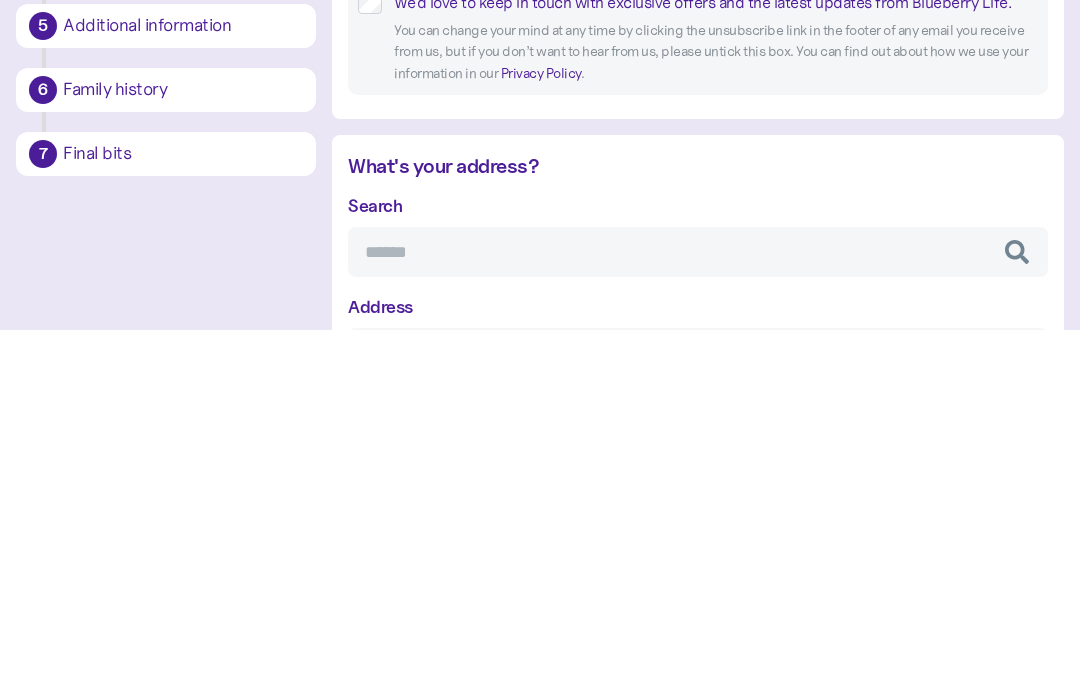 click on "Search" at bounding box center (698, 604) 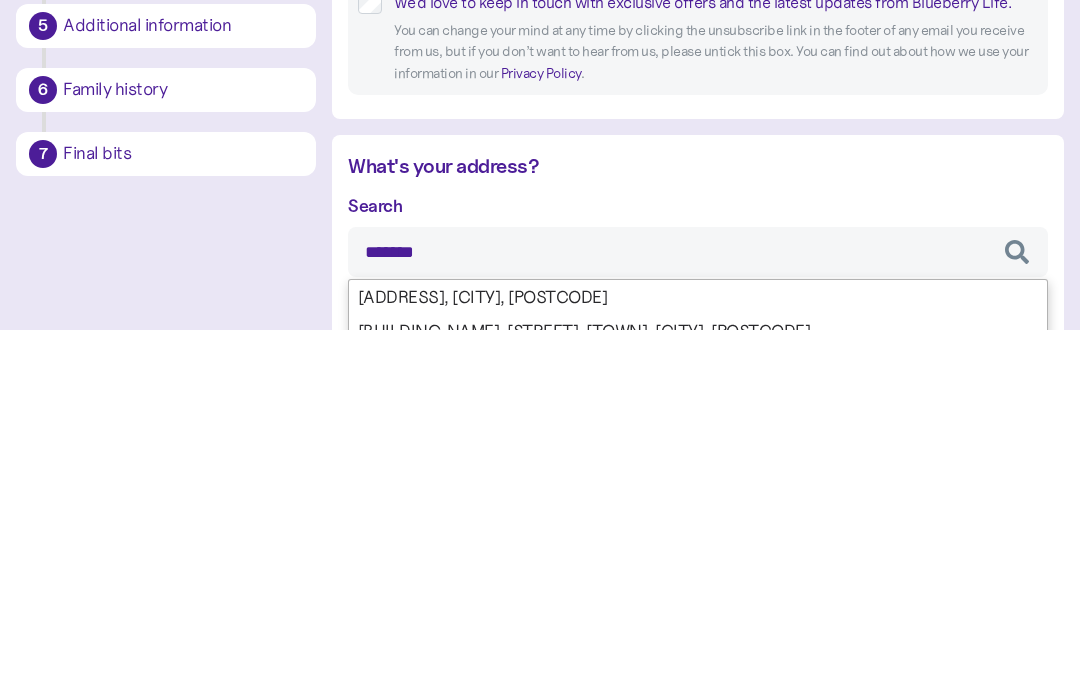 type on "********" 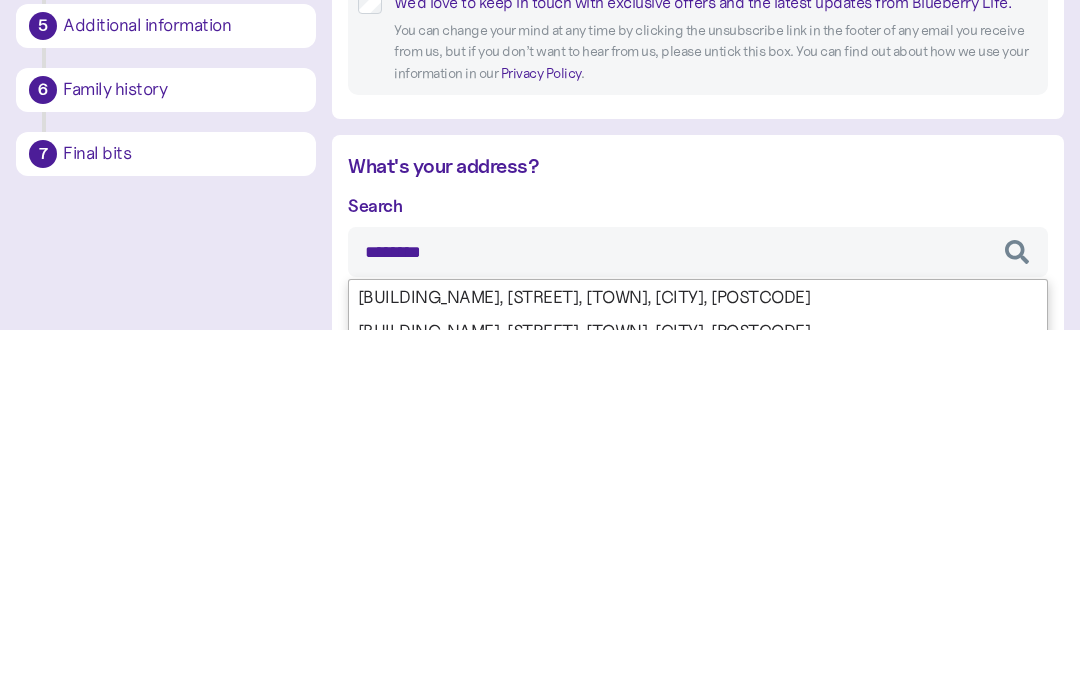 scroll, scrollTop: 809, scrollLeft: 0, axis: vertical 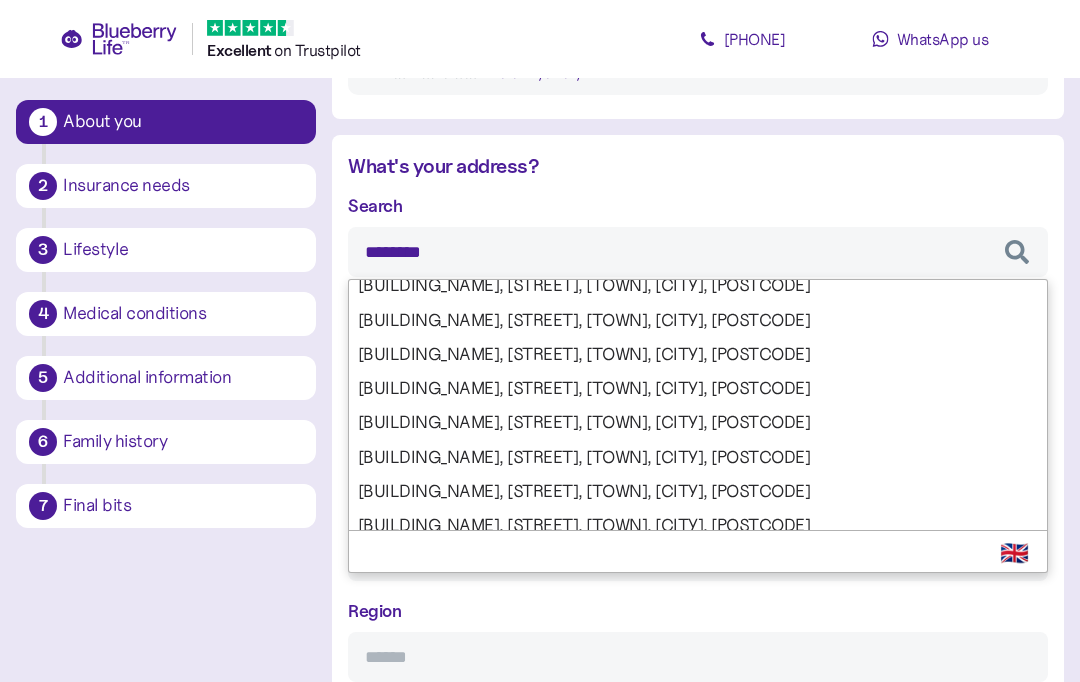 click on "Search ******** [BUILDING_NAME], [STREET], [TOWN], [CITY], [POSTCODE] [BUILDING_NAME], [STREET], [TOWN], [CITY], [POSTCODE] [BUILDING_NAME], [STREET], [TOWN], [CITY], [POSTCODE] [BUILDING_NAME], [STREET], [TOWN], [CITY], [POSTCODE] [BUILDING_NAME], [STREET], [TOWN], [CITY], [POSTCODE] [BUILDING_NAME], [STREET], [TOWN], [CITY], [POSTCODE] [BUILDING_NAME], [STREET], [TOWN], [CITY], [POSTCODE] [BUILDING_NAME], [STREET], [TOWN], [CITY], [POSTCODE] [BUILDING_NAME], [STREET], [TOWN], [CITY], [POSTCODE] [BUILDING_NAME], [STREET], [TOWN], [CITY], [POSTCODE] [BUILDING_NAME], [STREET], [TOWN], [CITY], [POSTCODE] [BUILDING_NAME], [STREET], [TOWN], [CITY], [POSTCODE] [BUILDING_NAME], [STREET], [TOWN], [CITY], [POSTCODE] [BUILDING_NAME], [STREET], [TOWN], [CITY], [POSTCODE] [BUILDING_NAME], [STREET], [TOWN], [CITY], [POSTCODE] [BUILDING_NAME], [STREET], [TOWN], [CITY], [POSTCODE] [BUILDING_NAME], [STREET], [TOWN], [CITY], [POSTCODE] [BUILDING_NAME], [STREET], [TOWN], [CITY], [POSTCODE] [BUILDING_NAME], [STREET], [TOWN], [CITY], [POSTCODE]" at bounding box center (698, 488) 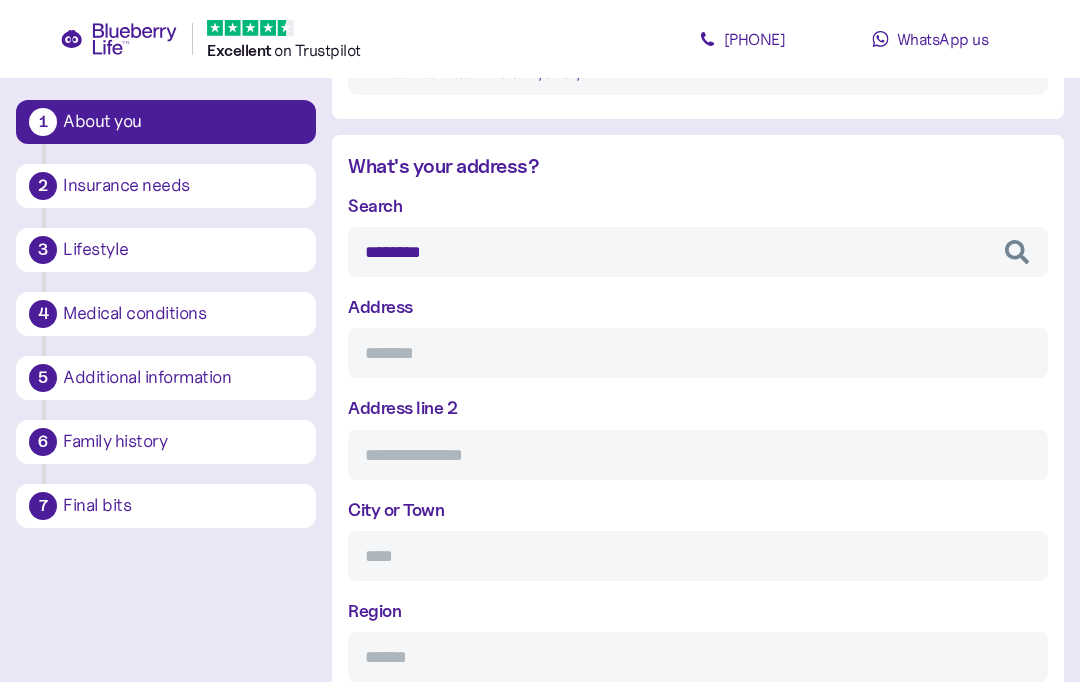 type on "**********" 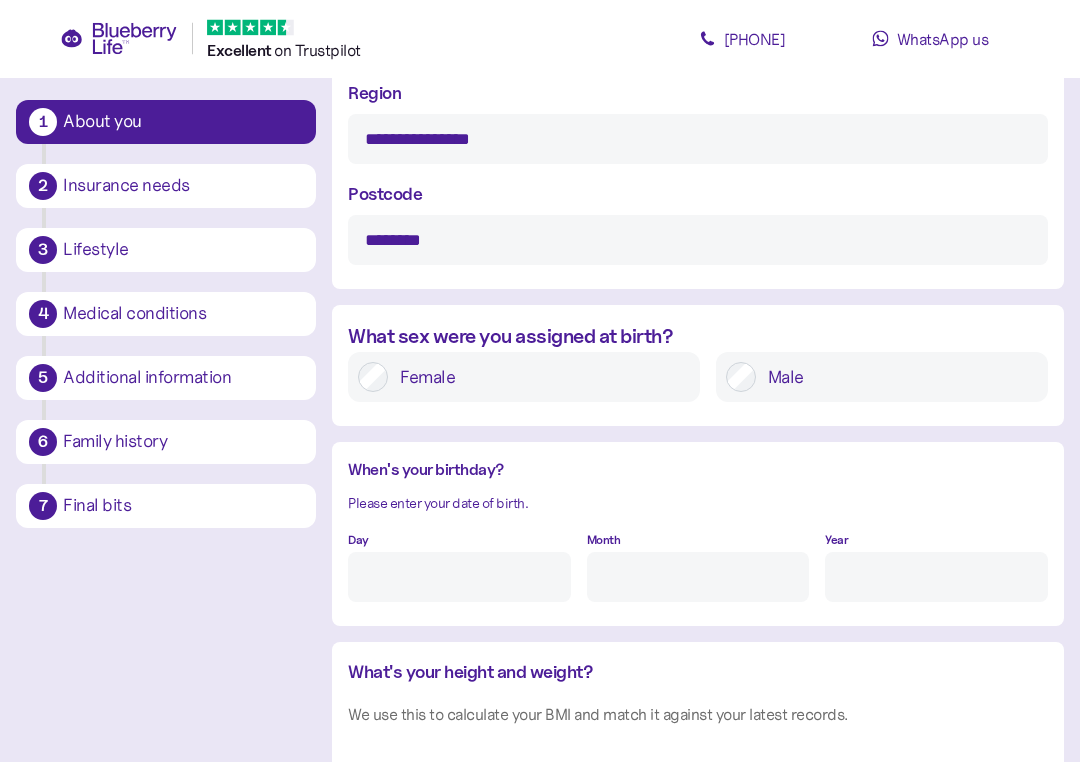 type on "********" 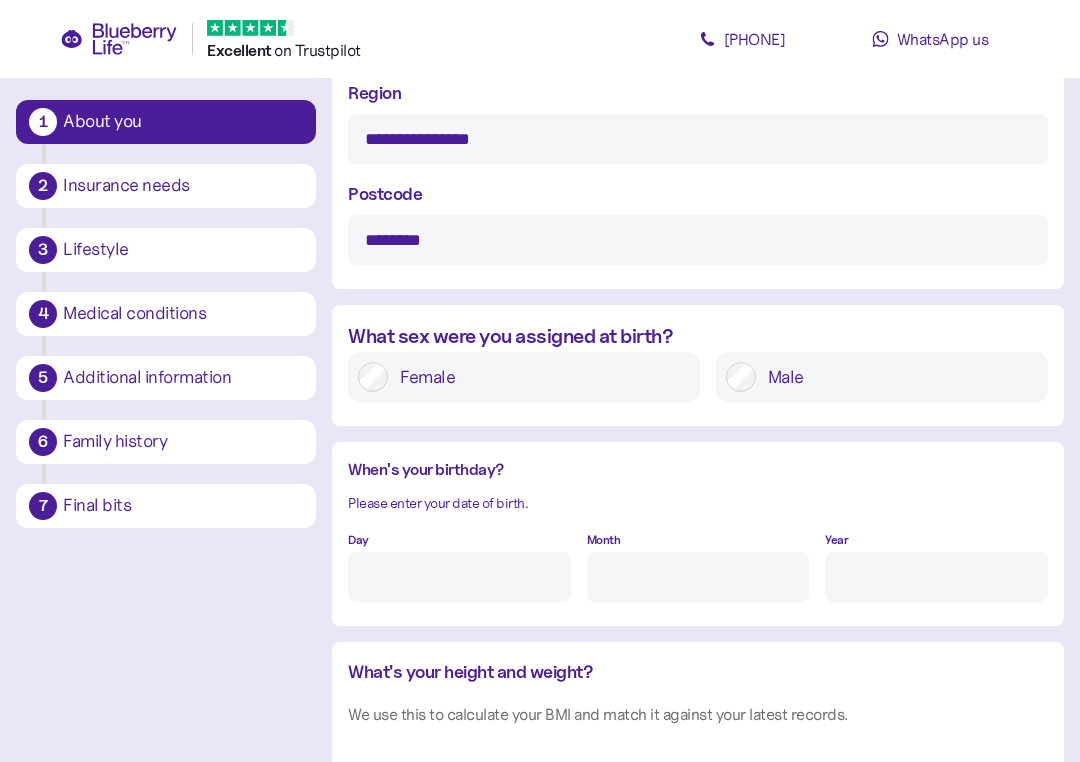 click on "Day" at bounding box center (459, 577) 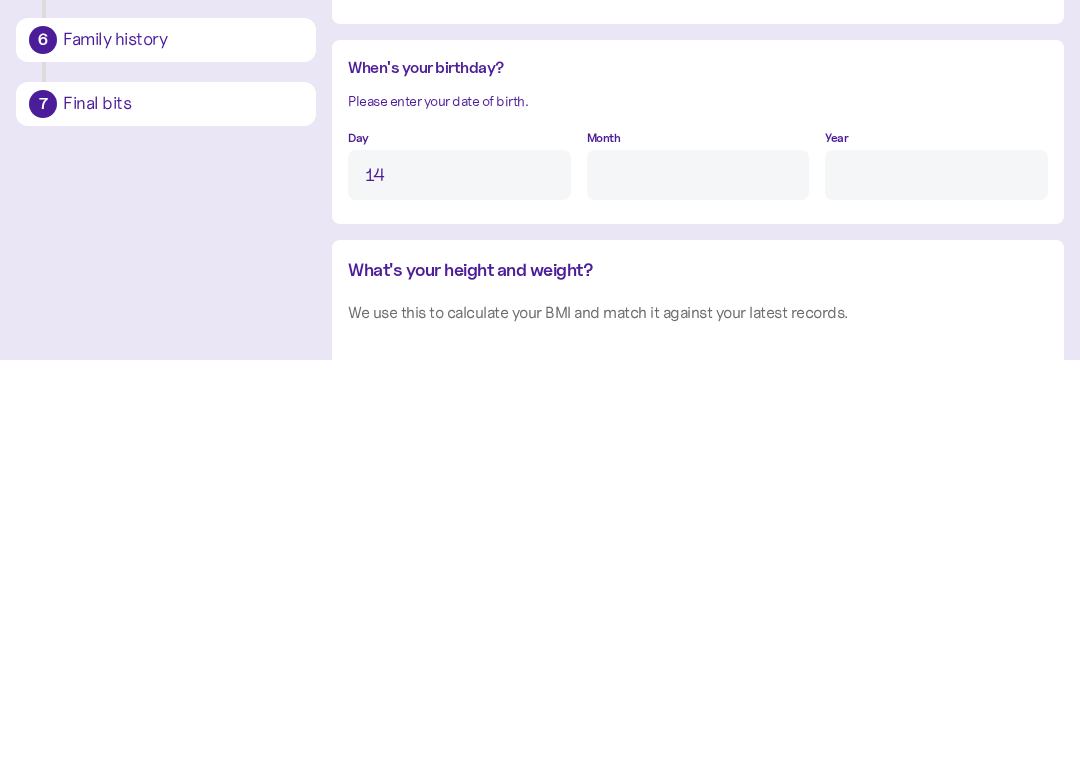 type on "14" 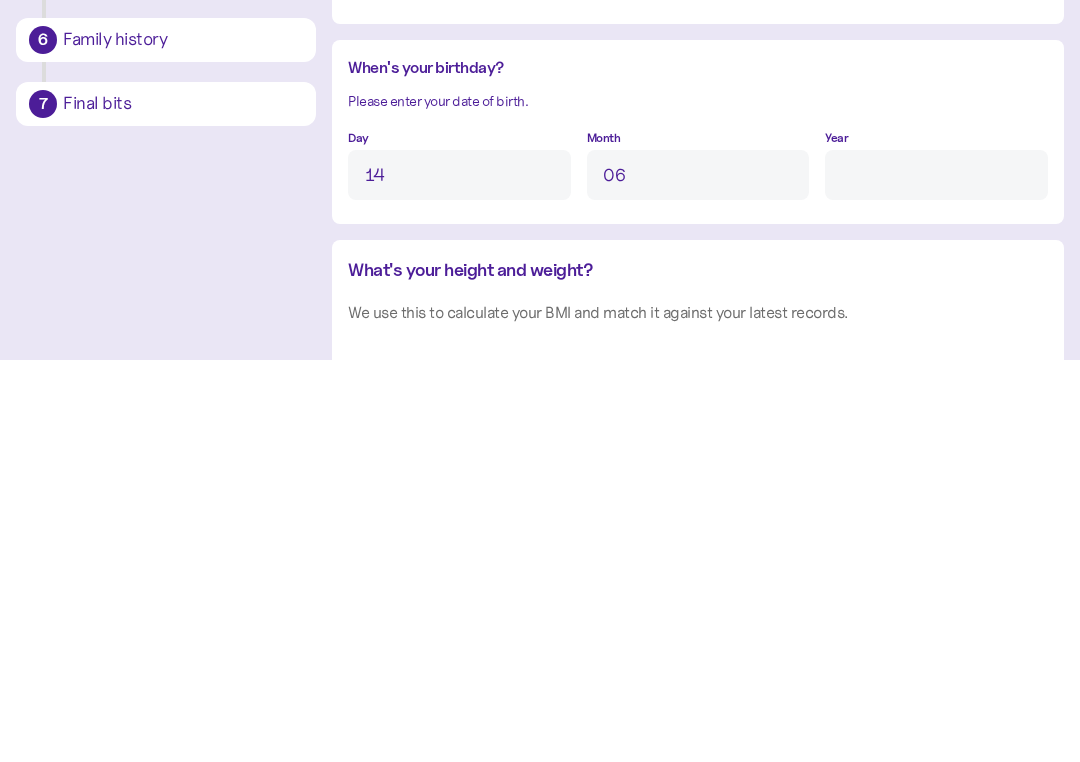 click on "Year" at bounding box center (936, 578) 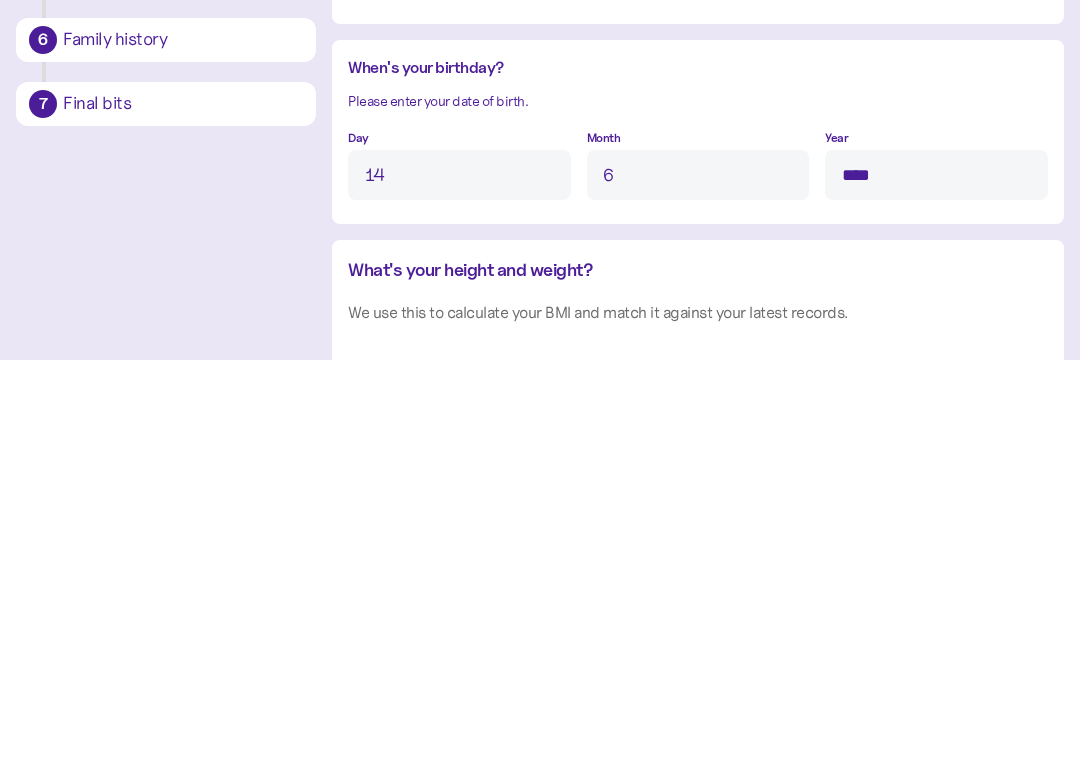 scroll, scrollTop: 1729, scrollLeft: 0, axis: vertical 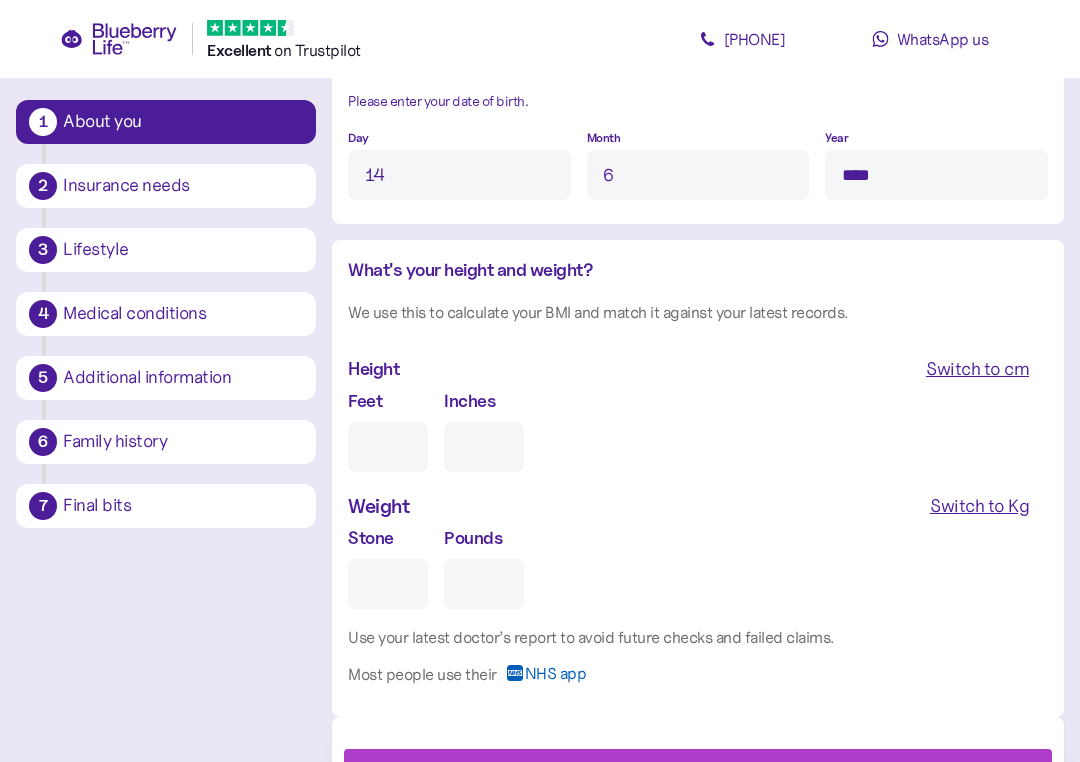type on "****" 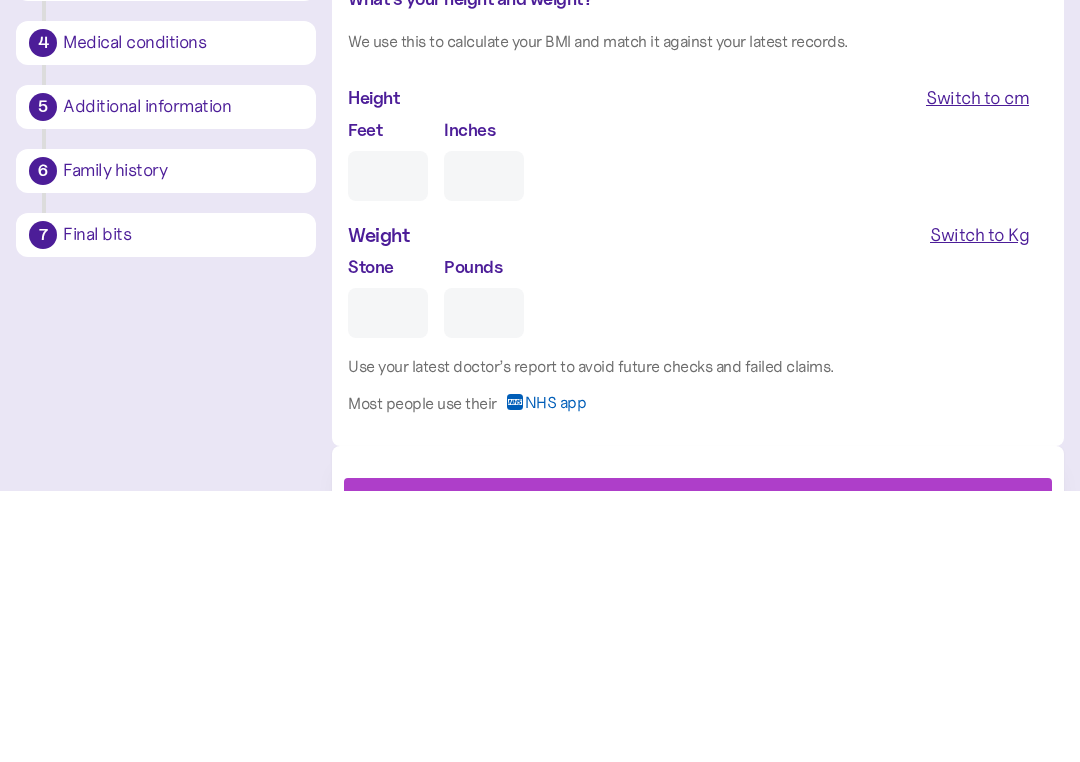 type on "5" 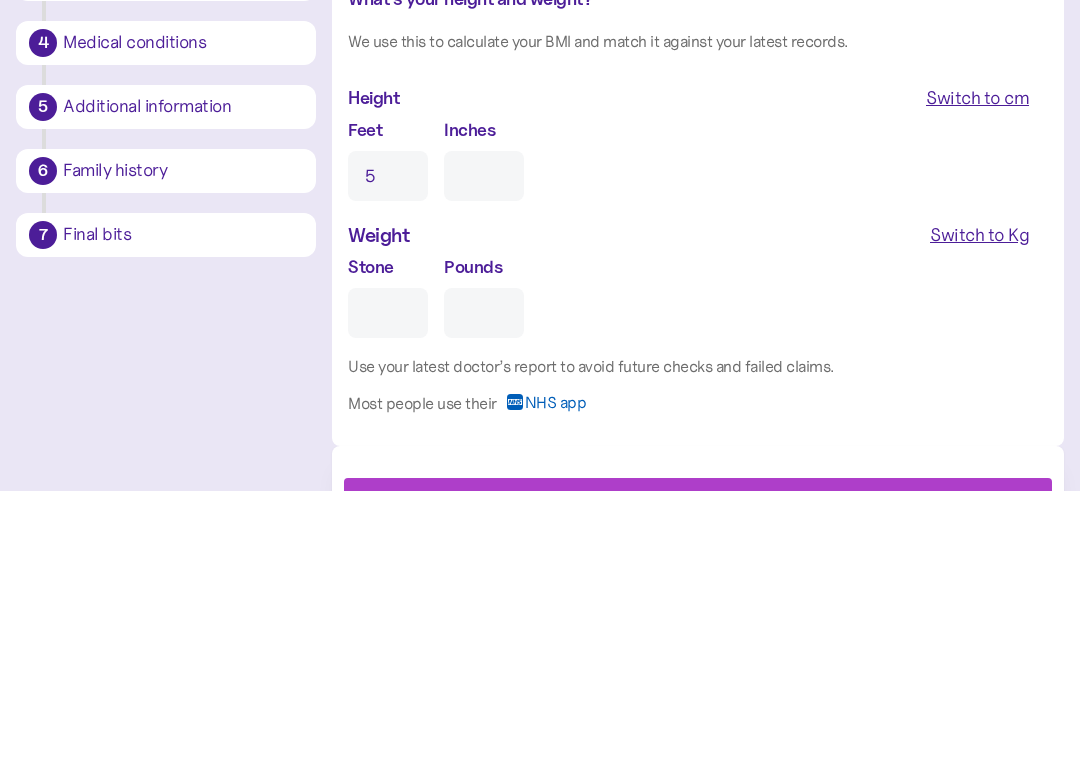 type on "0" 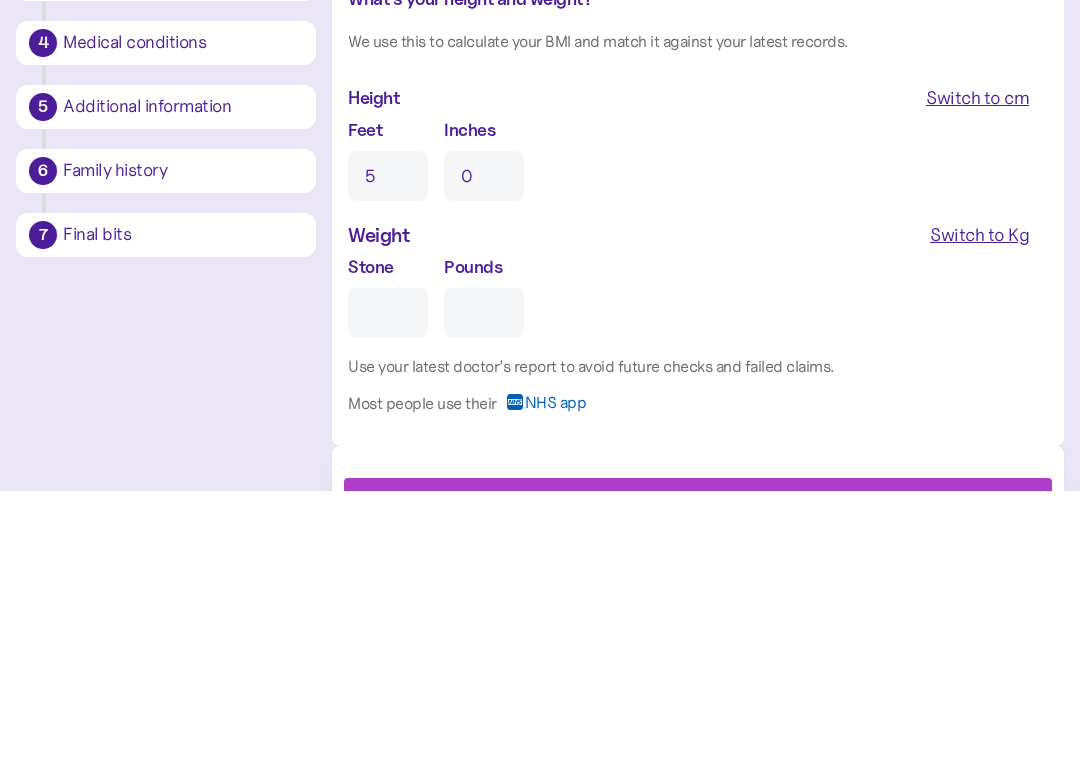 type on "5" 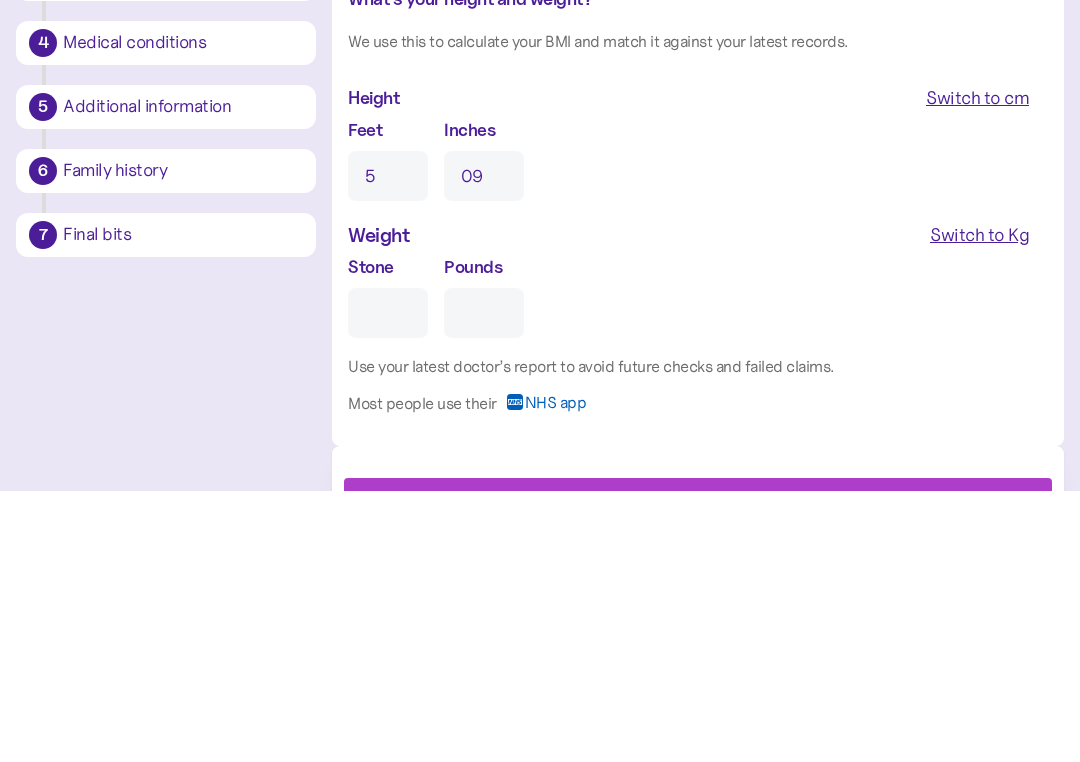 type on "0" 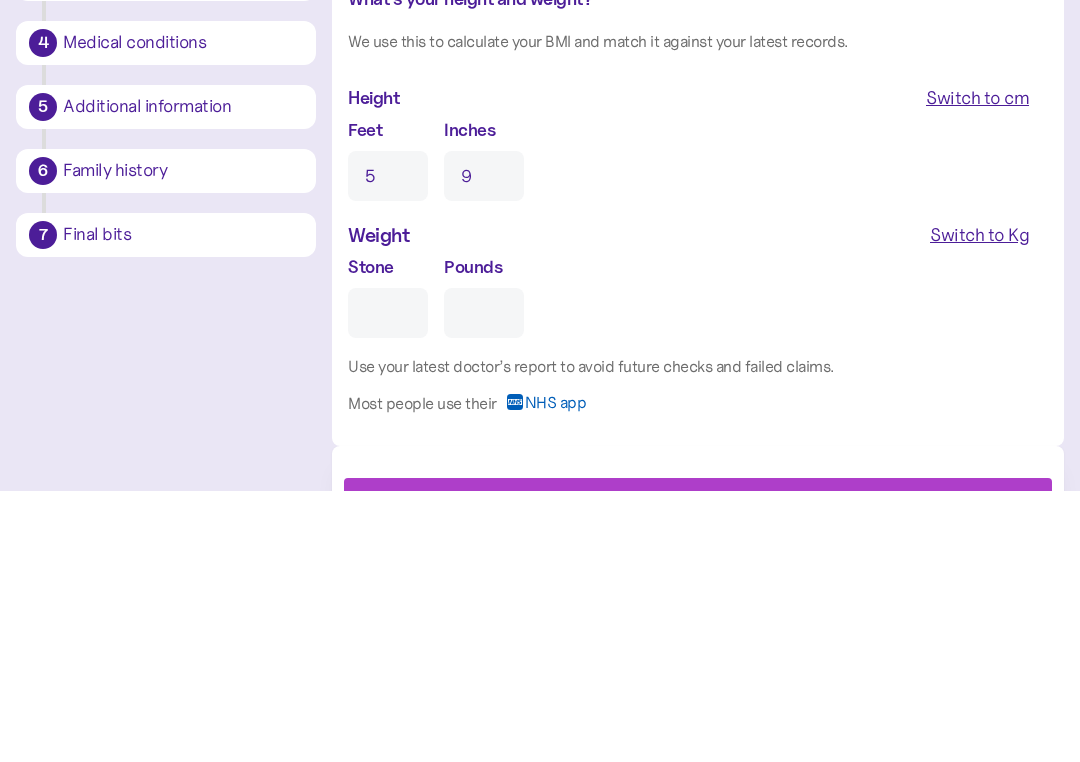 type on "9" 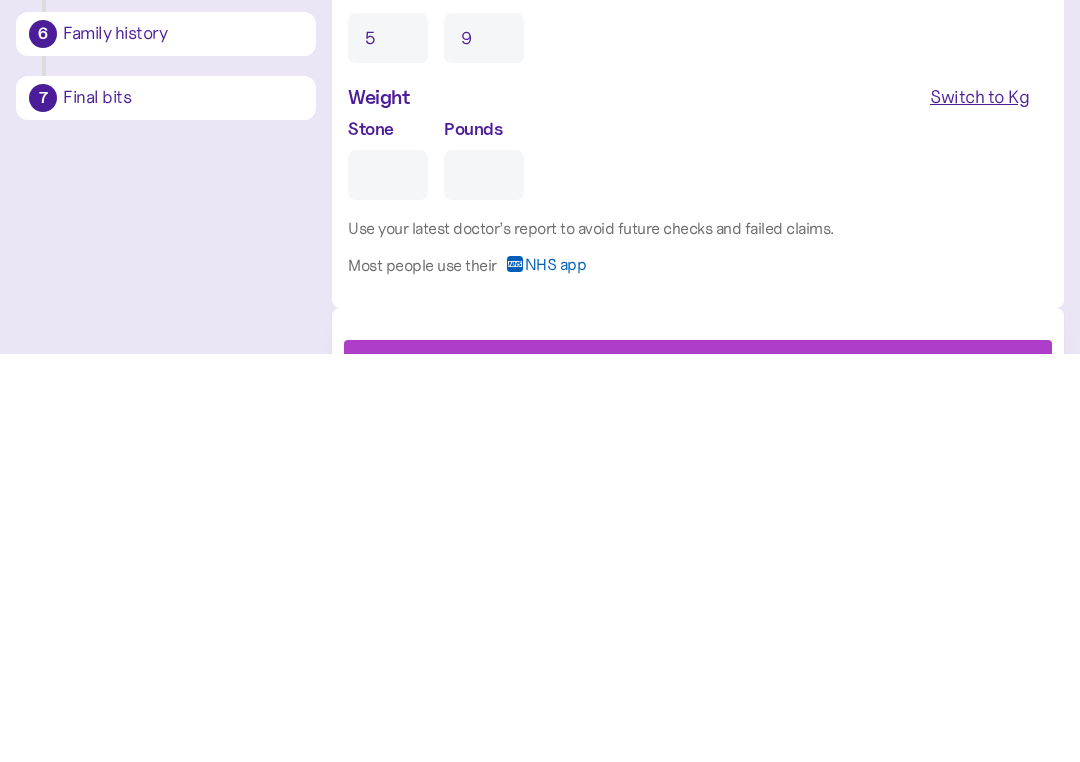 type on "1" 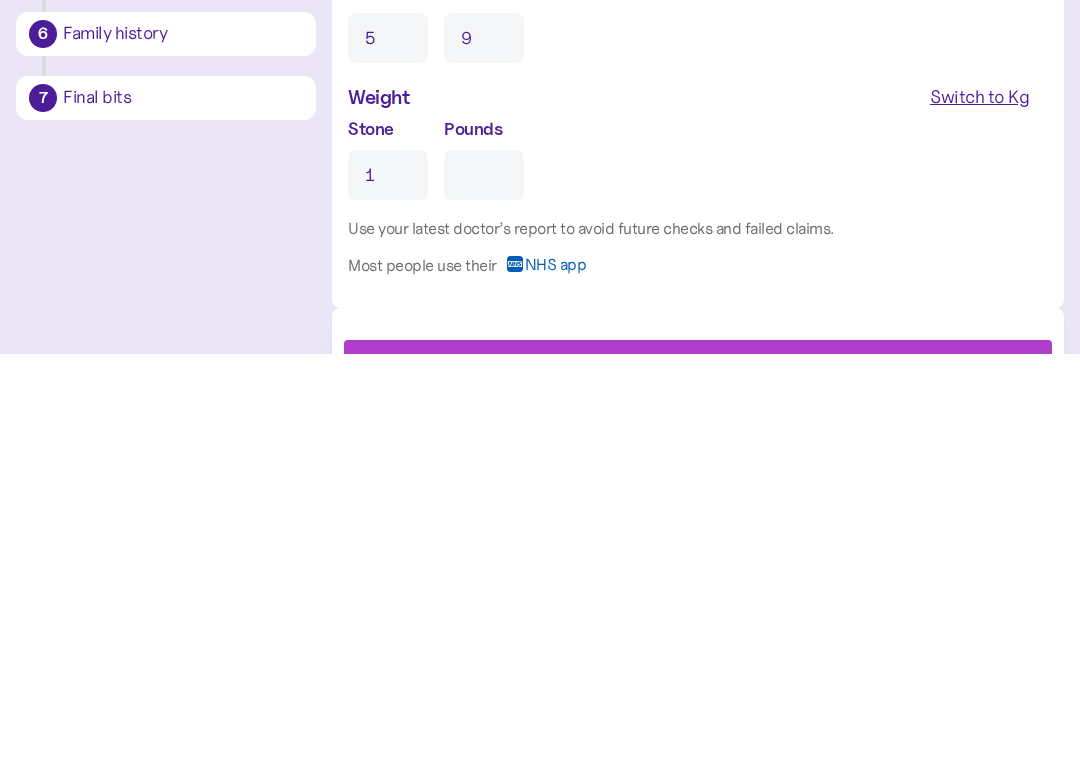 type on "0" 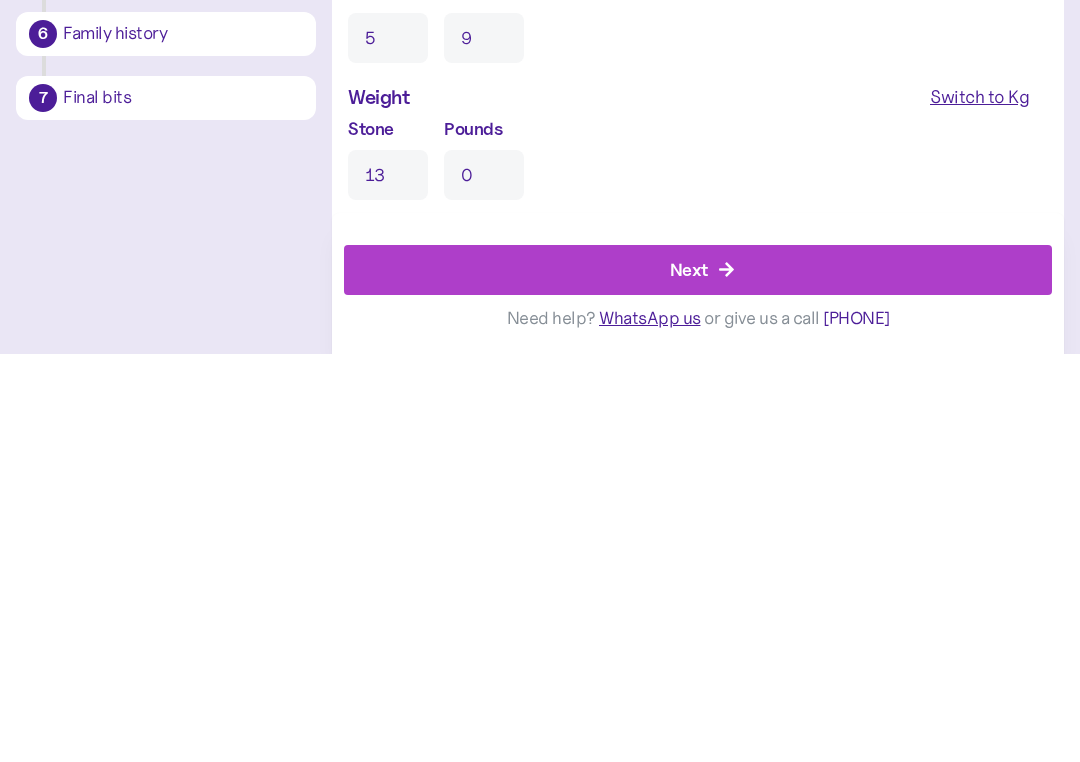 type on "13" 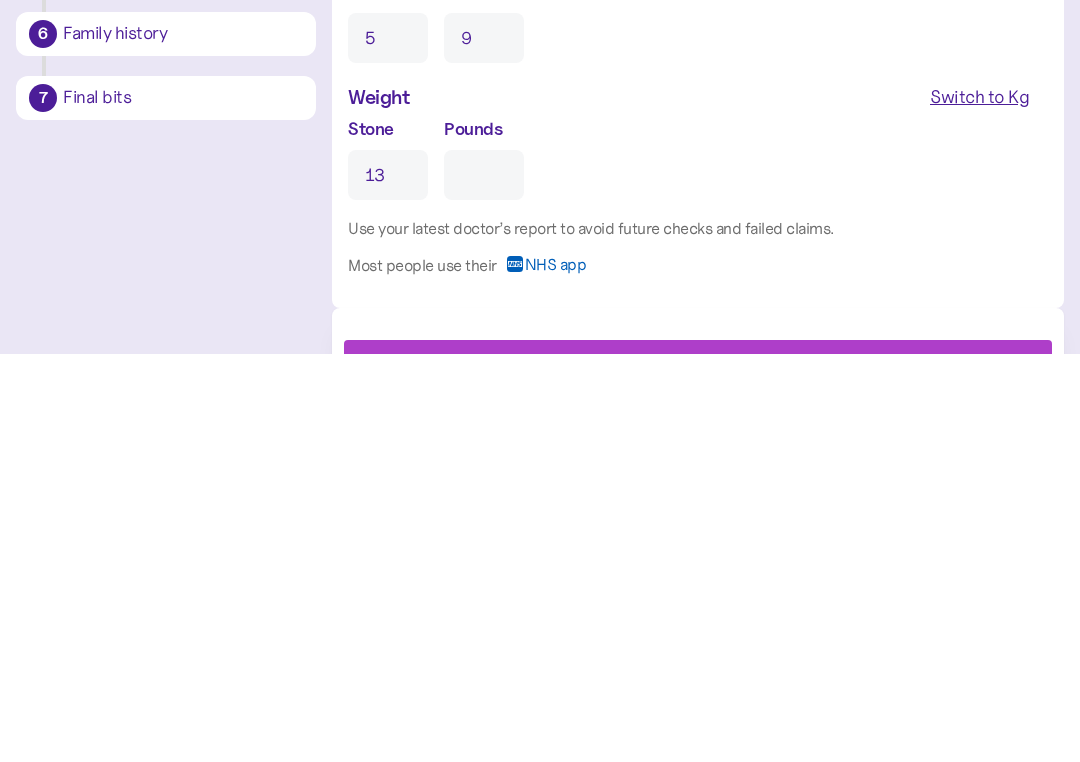 type 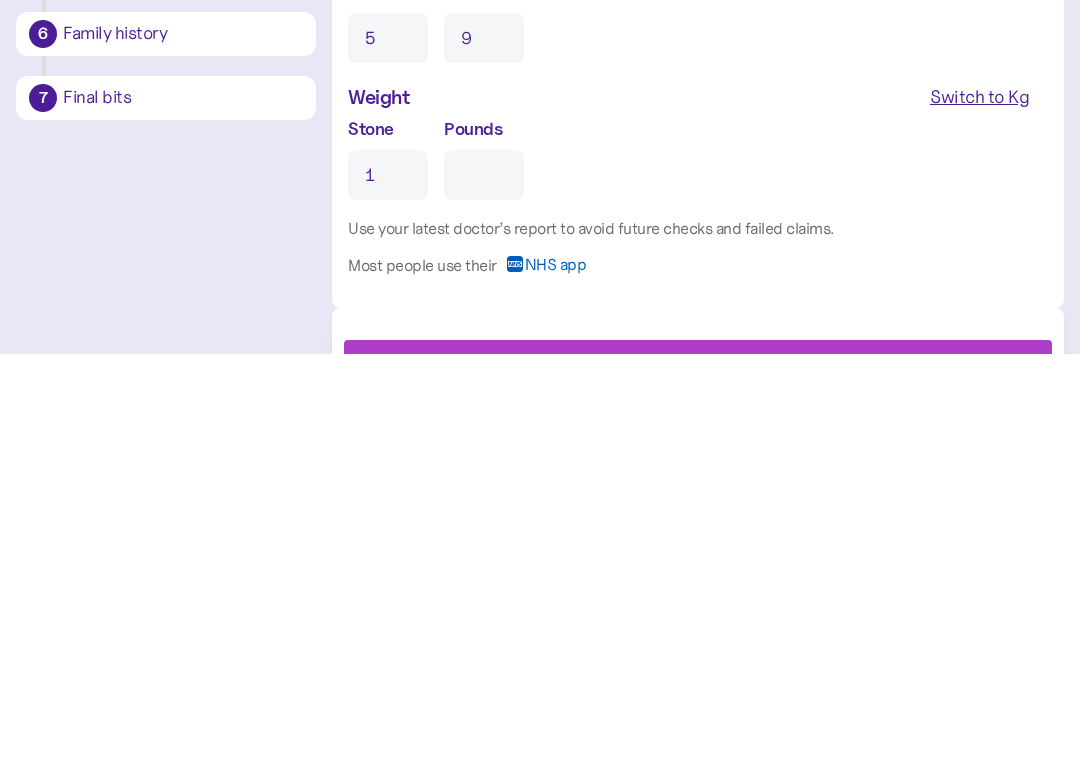 type on "0" 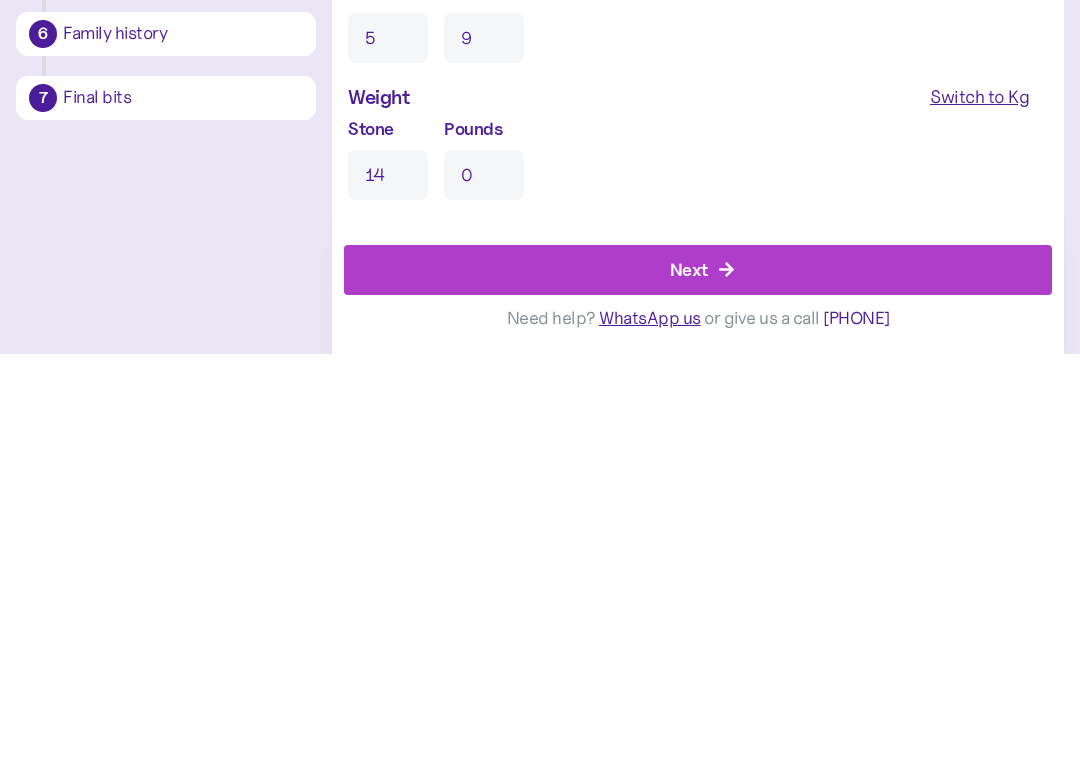 type on "14" 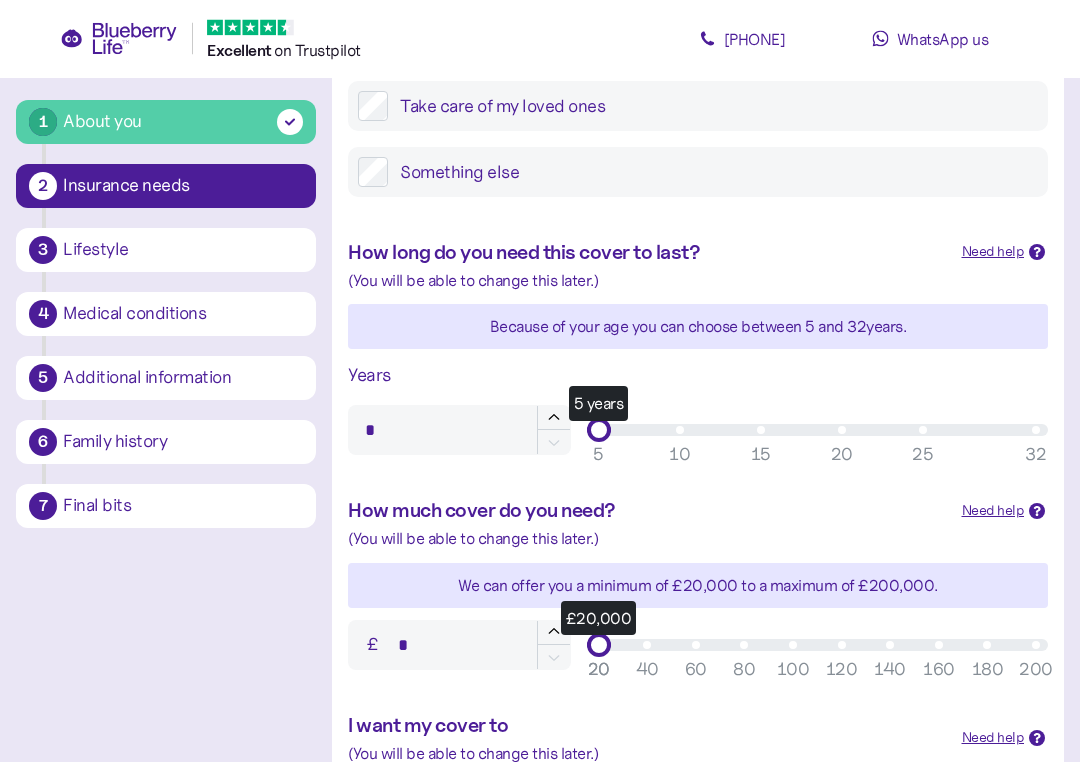 scroll, scrollTop: 452, scrollLeft: 0, axis: vertical 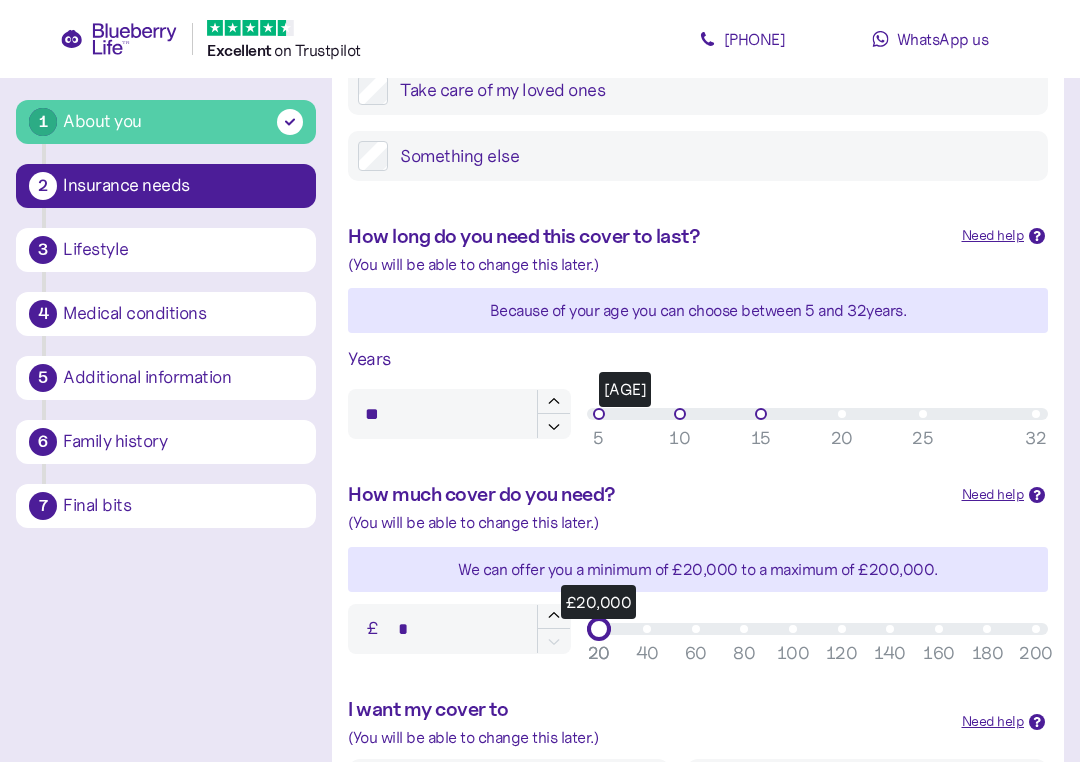 type on "**" 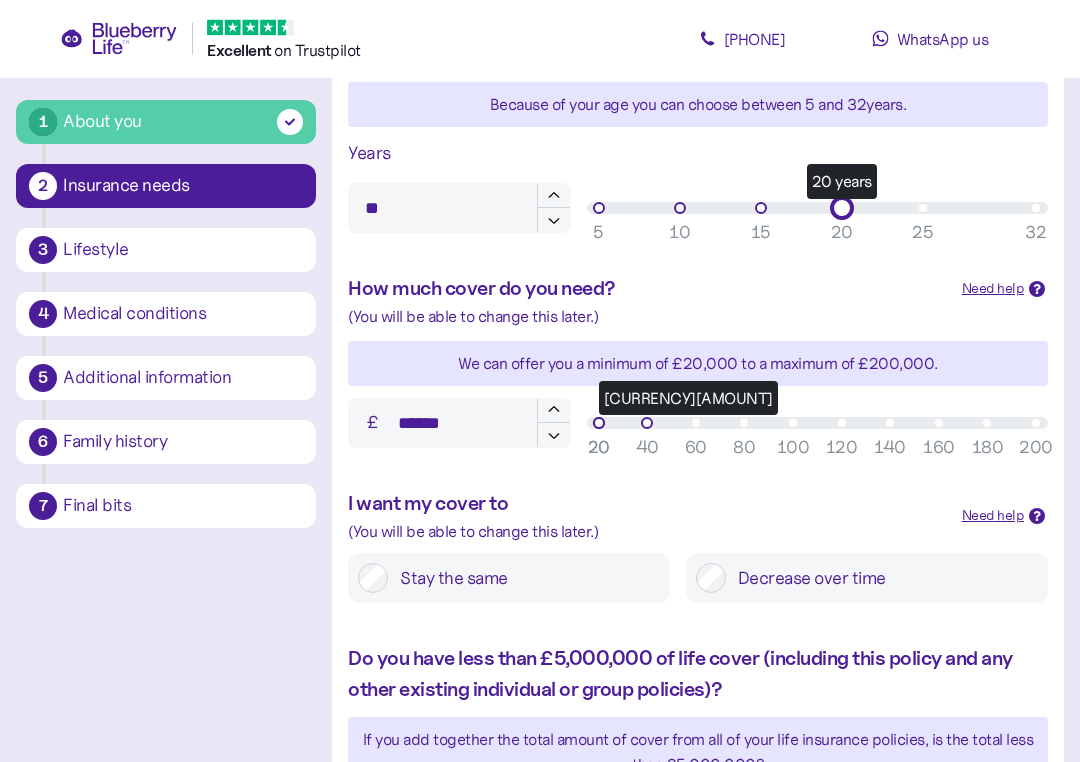 scroll, scrollTop: 658, scrollLeft: 0, axis: vertical 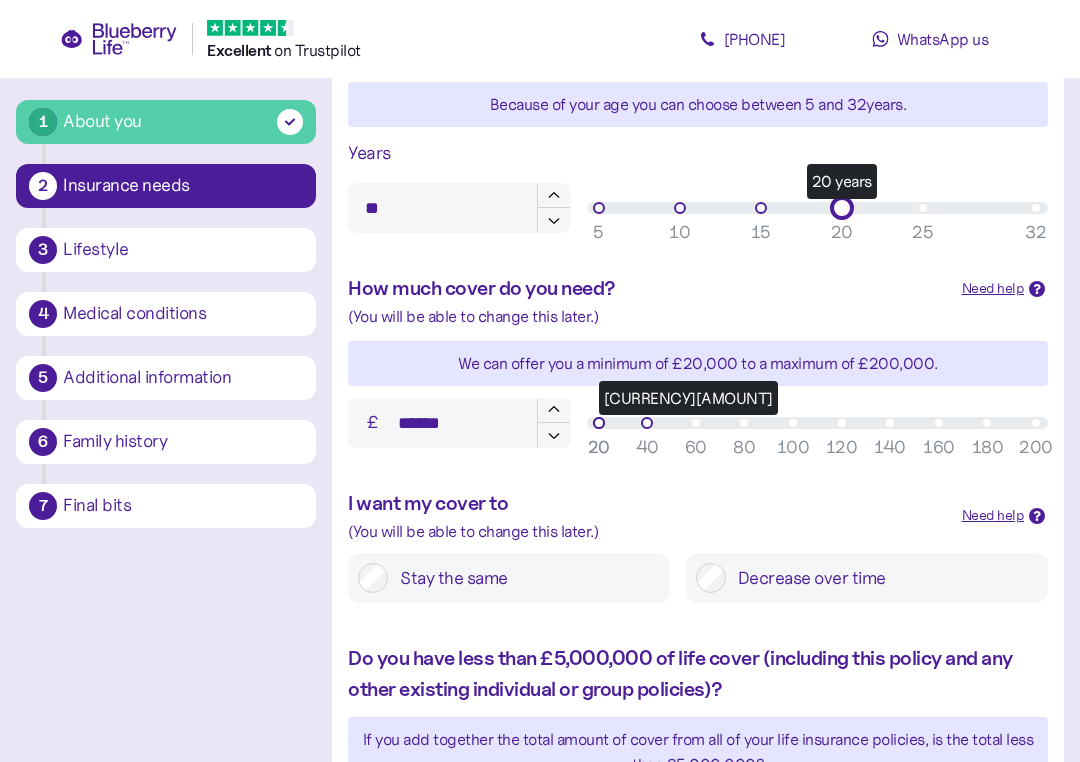 type on "******" 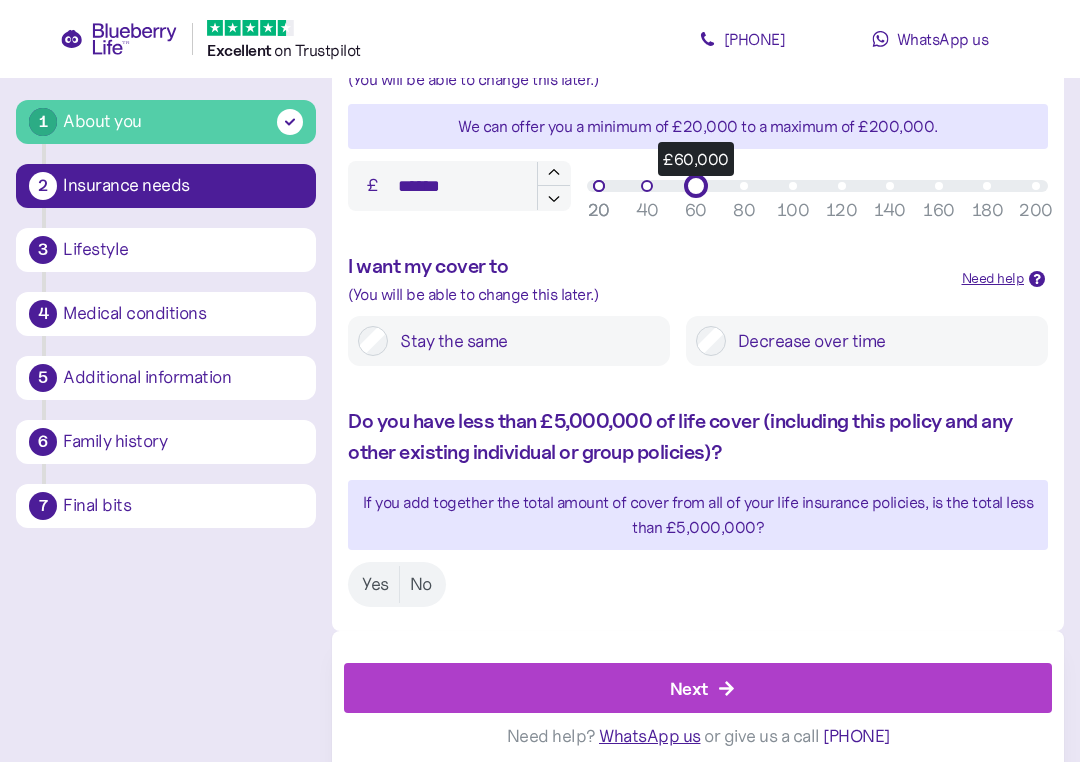 scroll, scrollTop: 897, scrollLeft: 0, axis: vertical 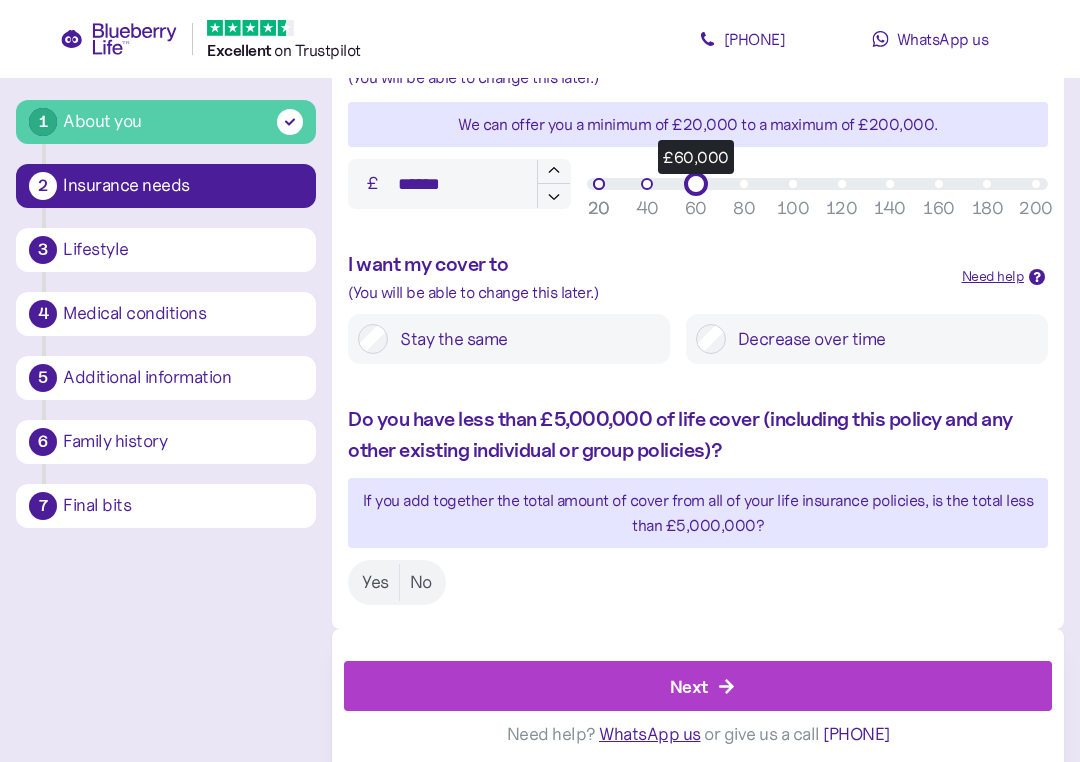 click on "Yes" at bounding box center [375, 582] 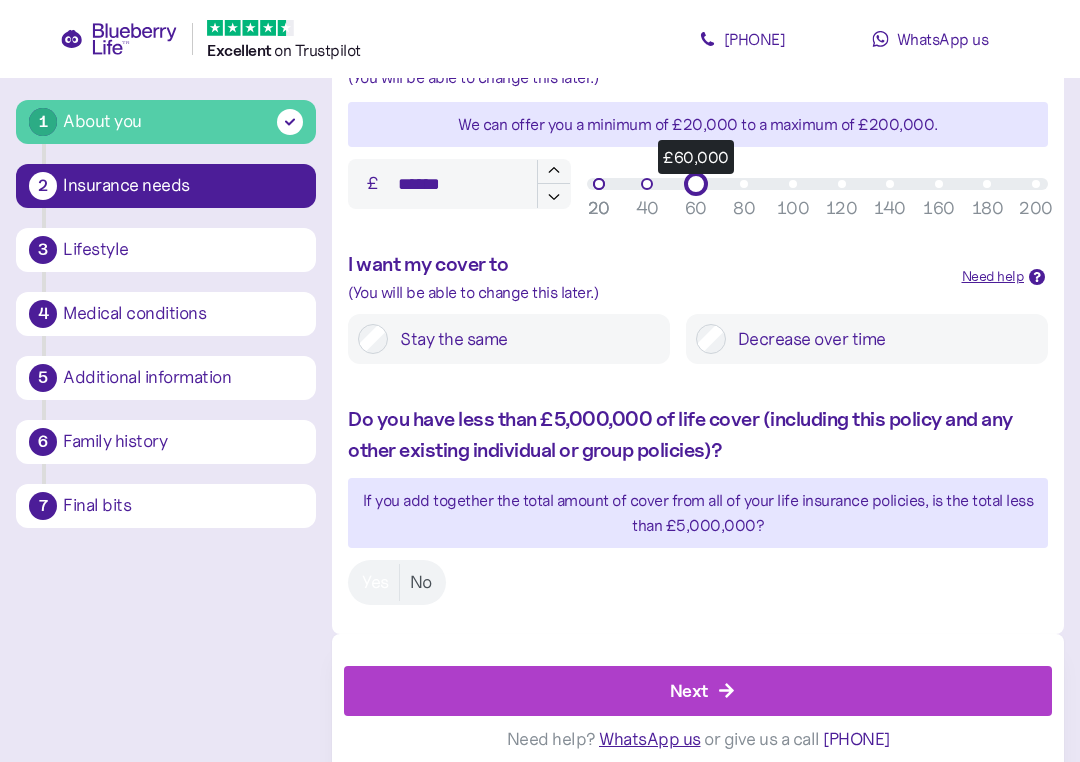 click on "Next" at bounding box center (689, 690) 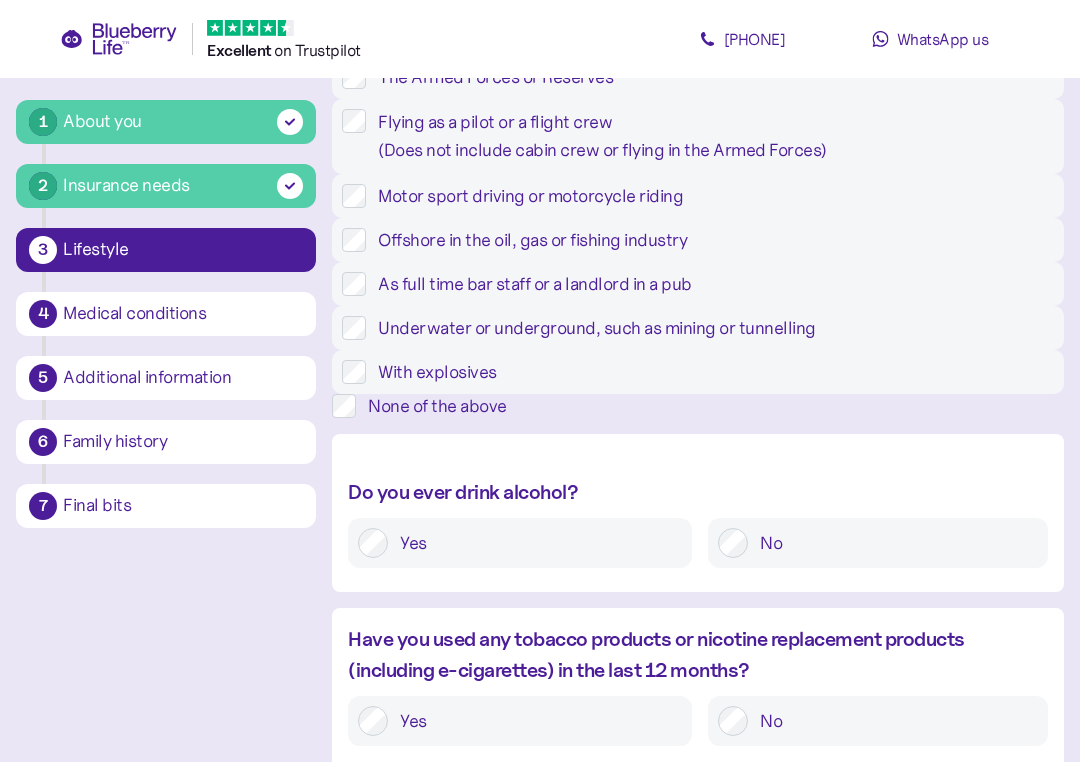 scroll, scrollTop: 38, scrollLeft: 0, axis: vertical 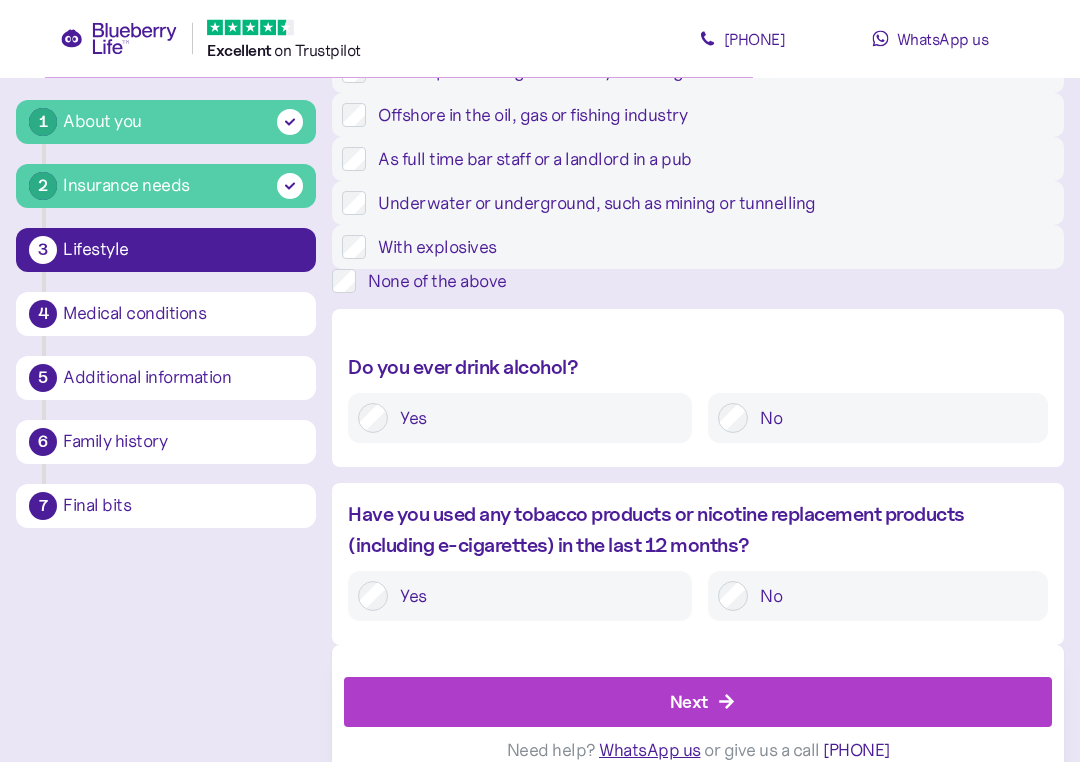 click on "None of the above" at bounding box center (710, 282) 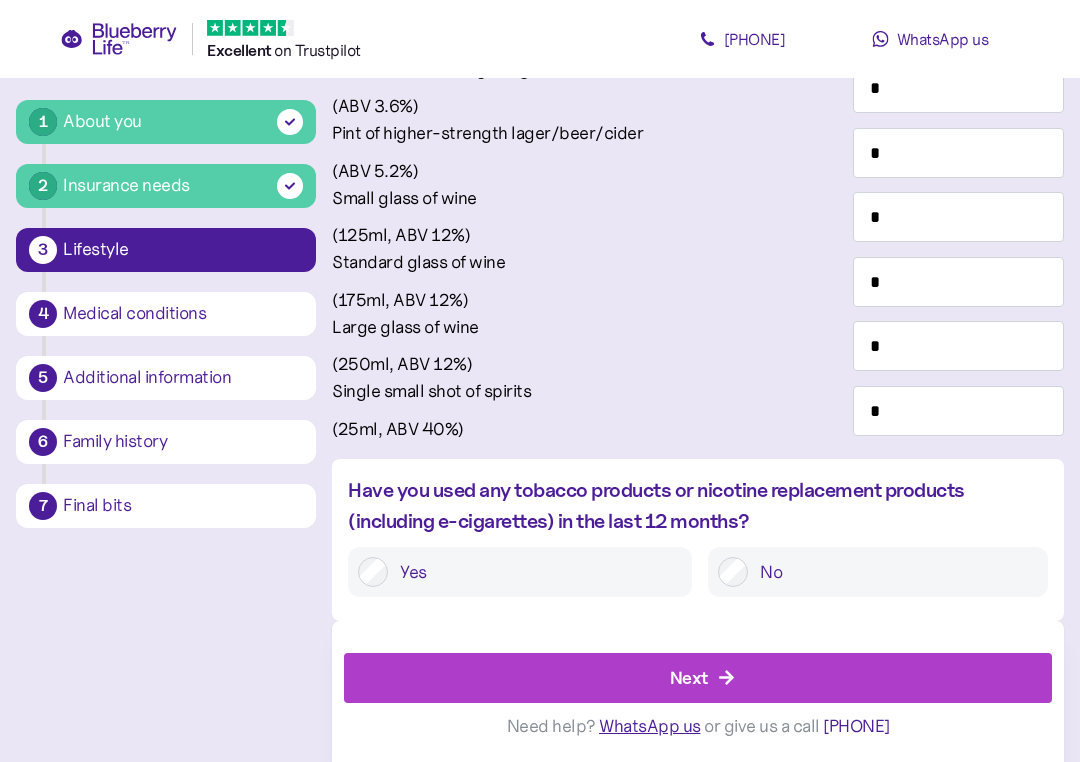 scroll, scrollTop: 1578, scrollLeft: 0, axis: vertical 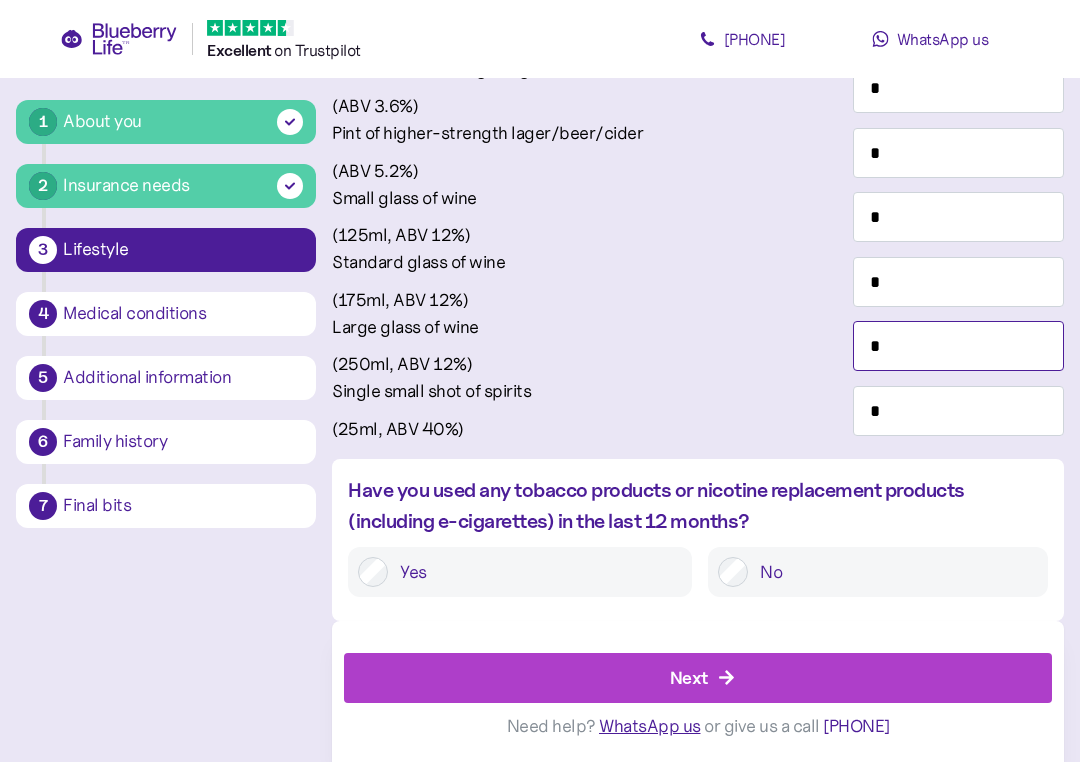 click on "*" at bounding box center [958, 346] 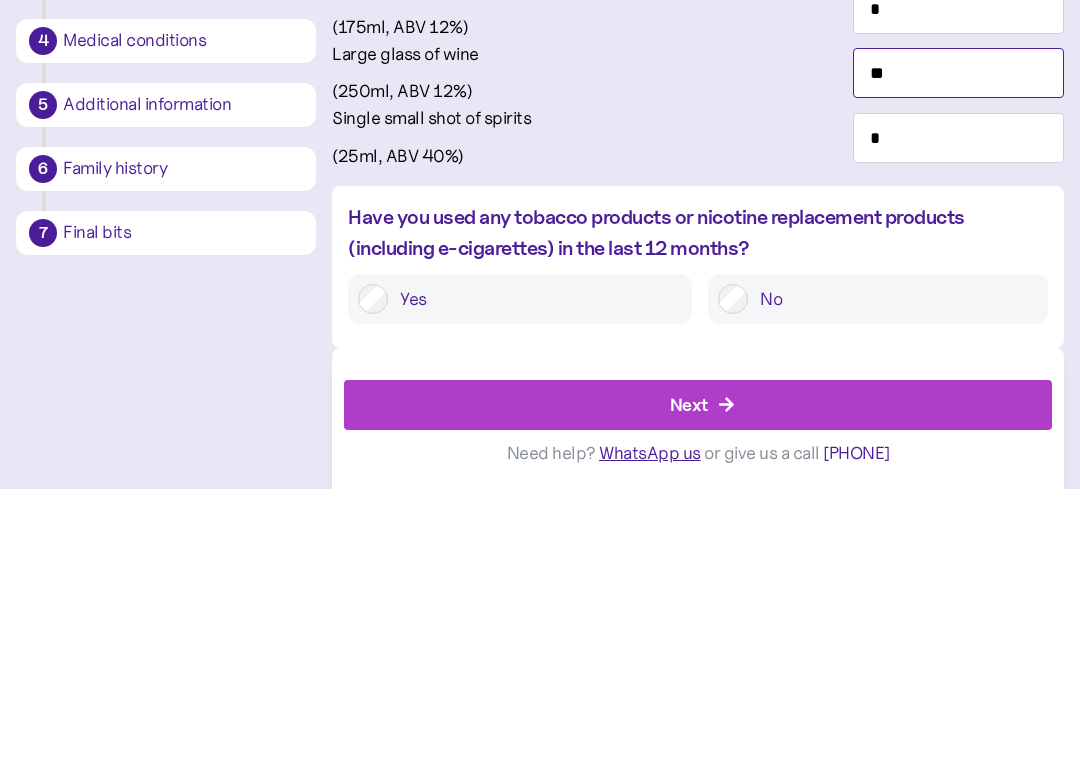 type on "*" 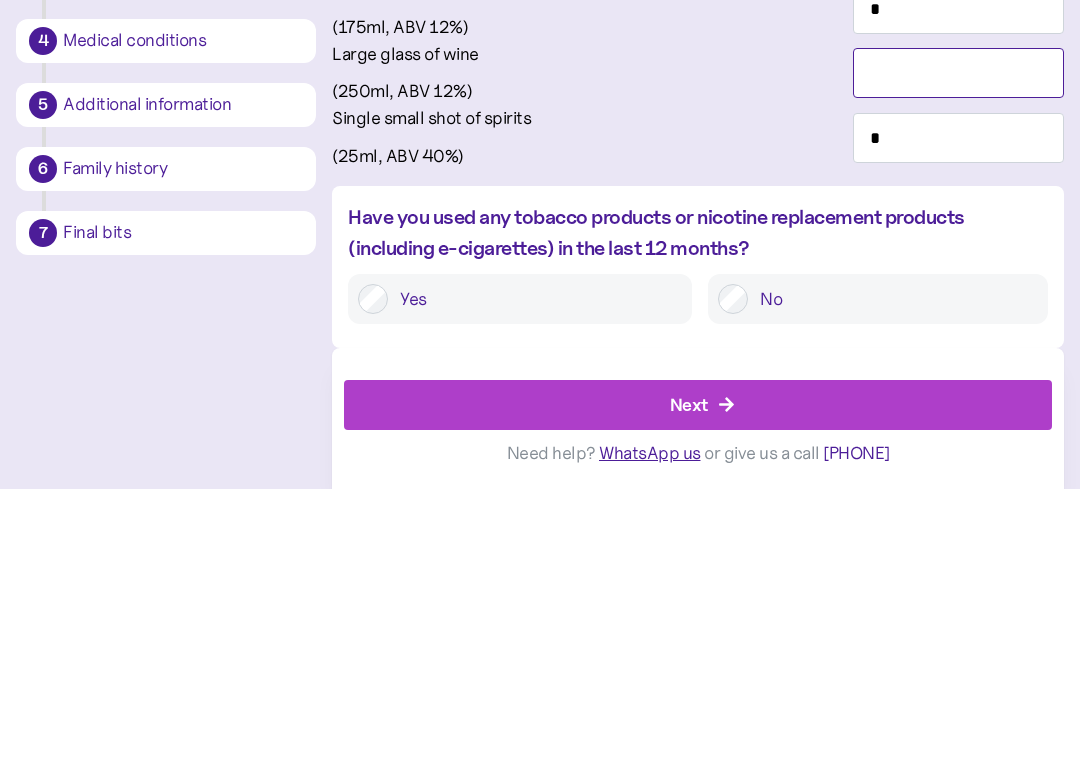 type on "*" 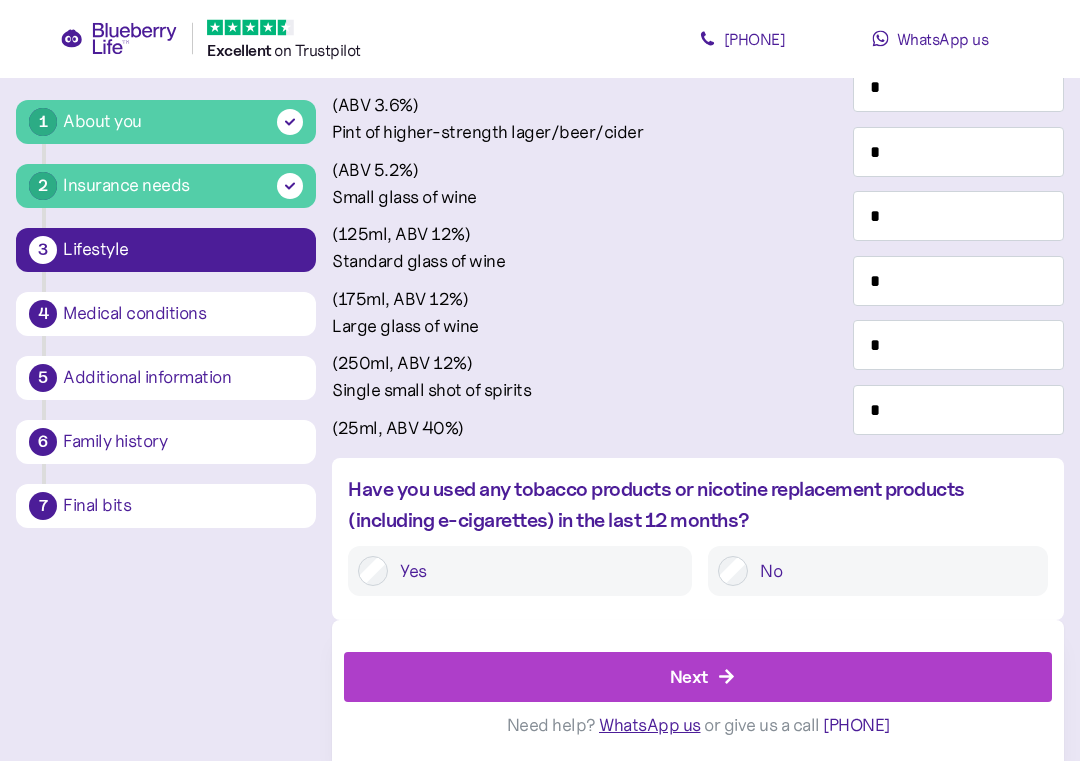 scroll, scrollTop: 1668, scrollLeft: 0, axis: vertical 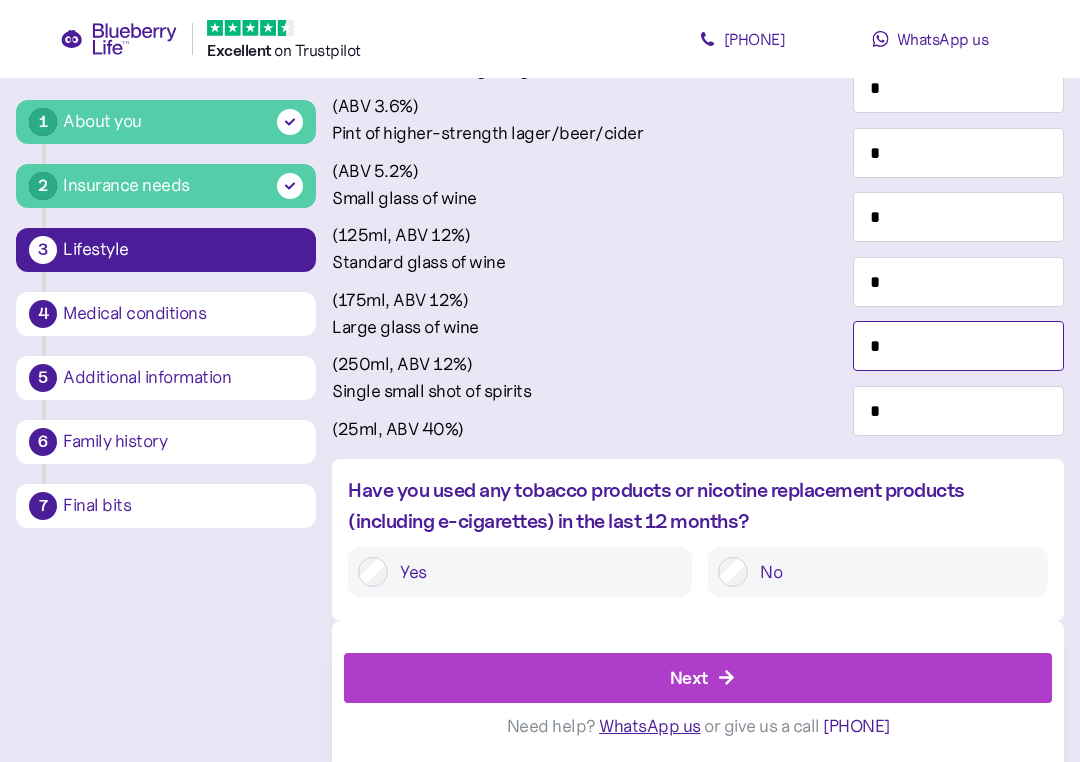 click on "*" at bounding box center (958, 346) 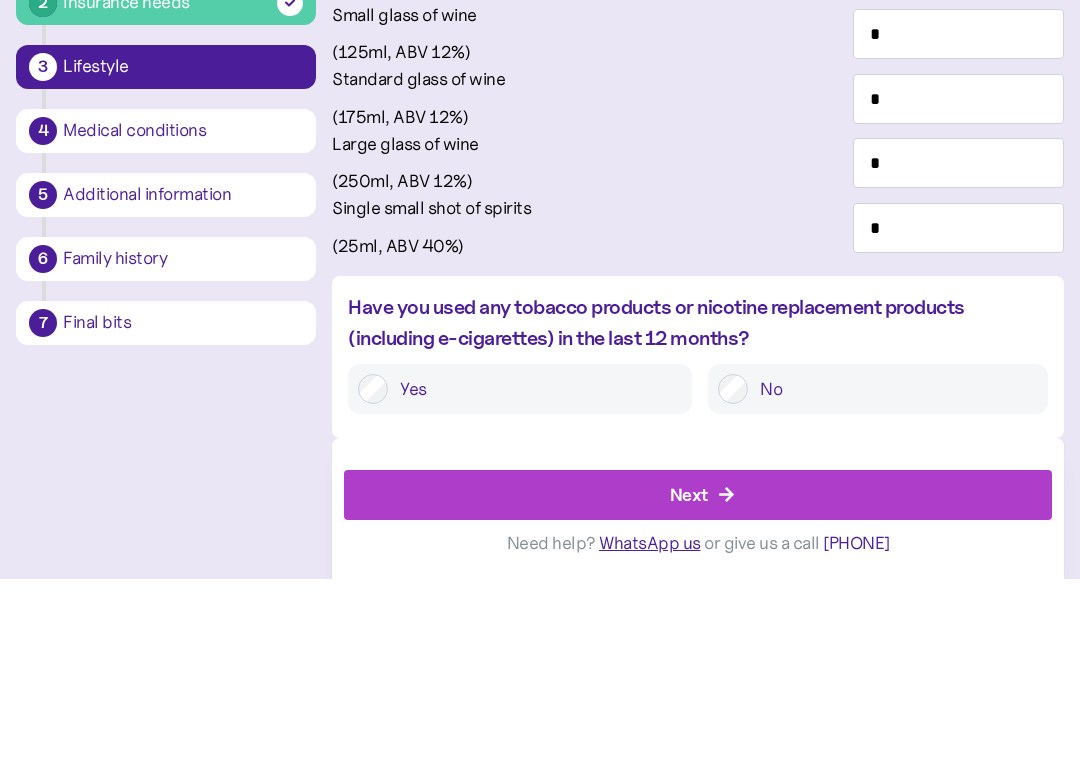 scroll, scrollTop: 1748, scrollLeft: 0, axis: vertical 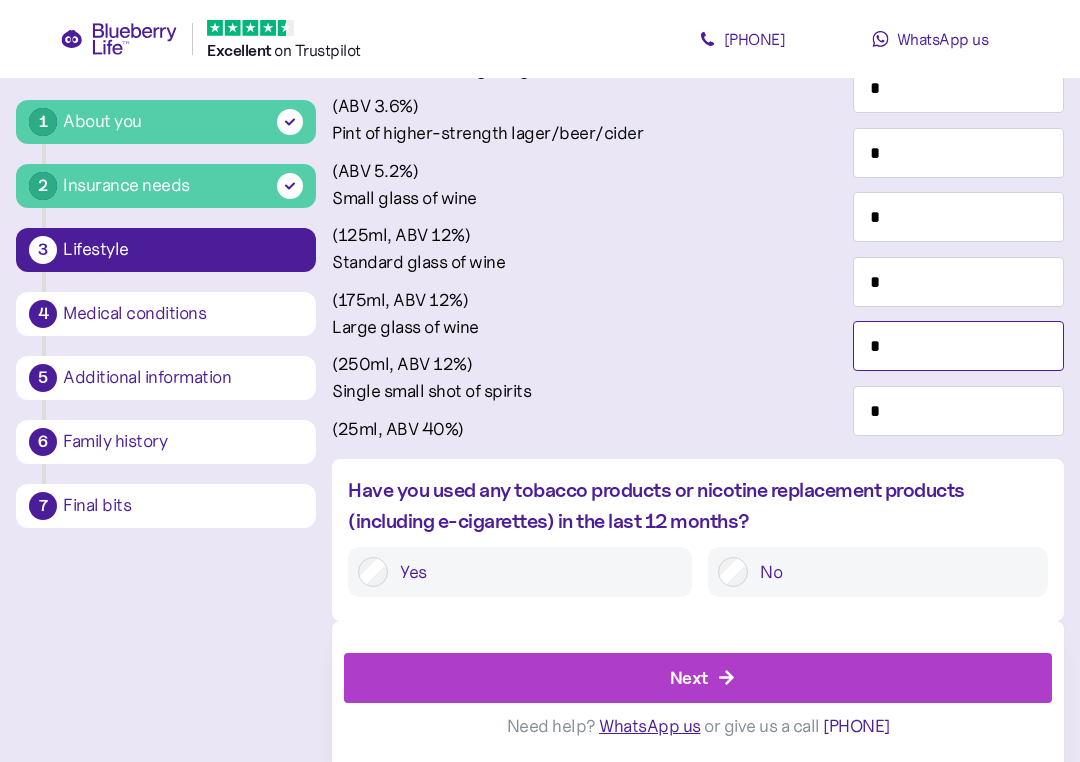 type on "*" 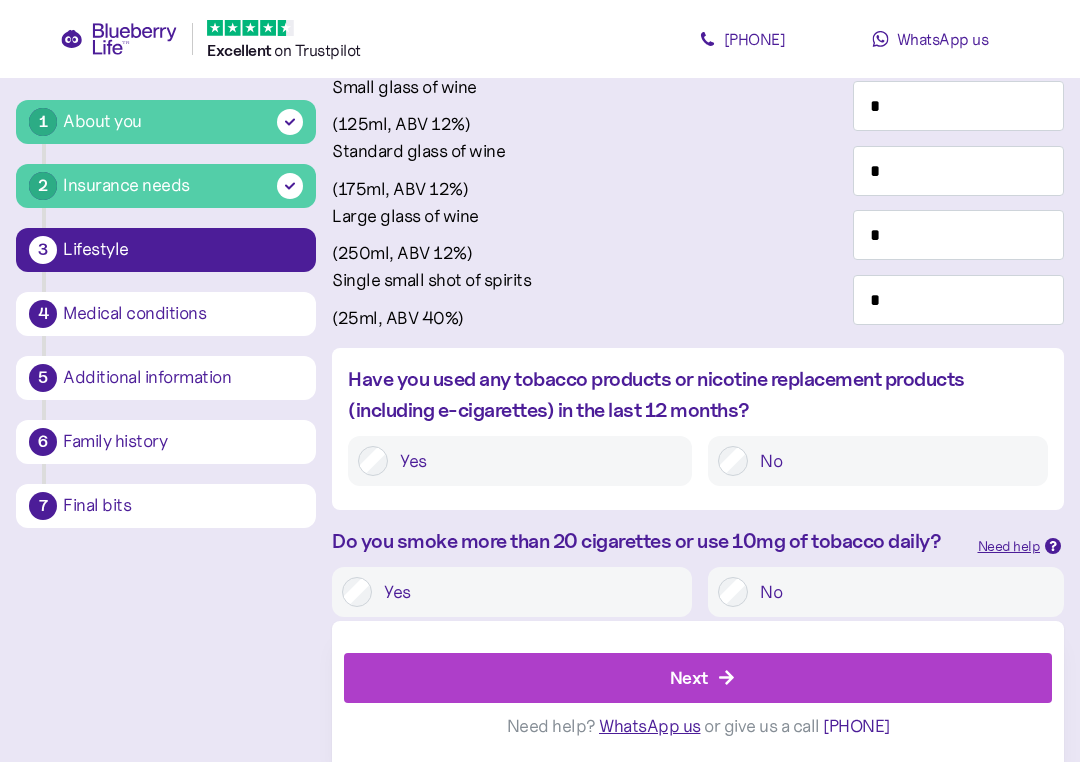 scroll, scrollTop: 1930, scrollLeft: 0, axis: vertical 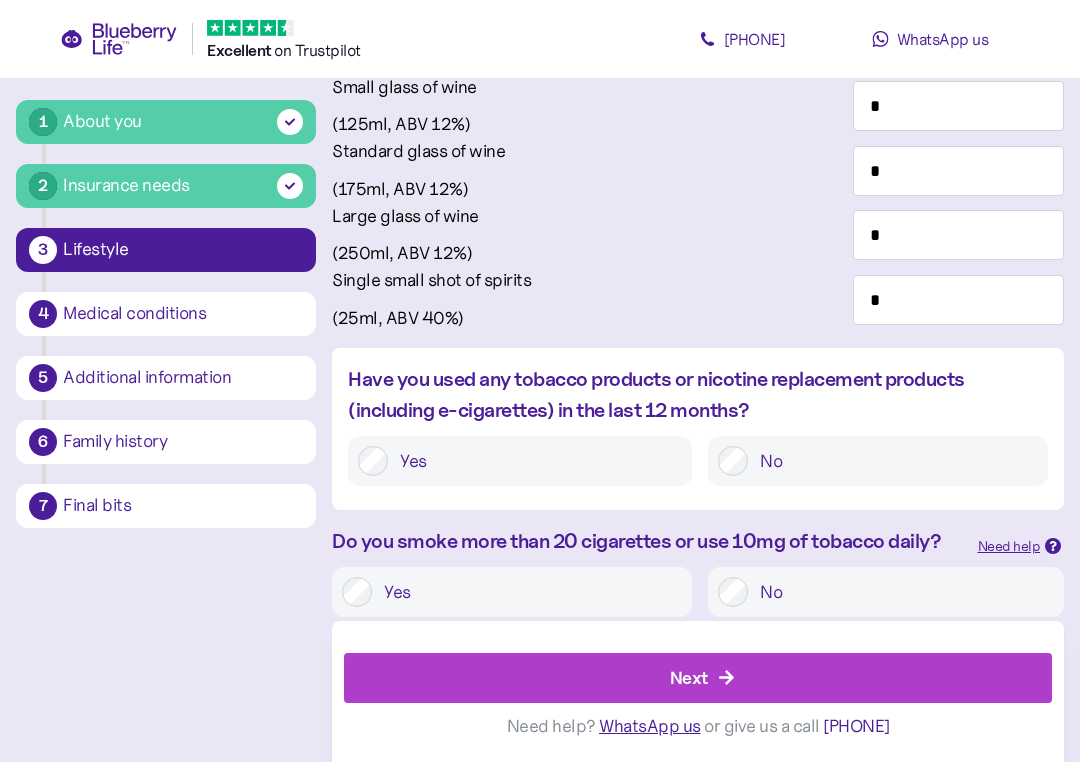 click on "Next" at bounding box center (702, 678) 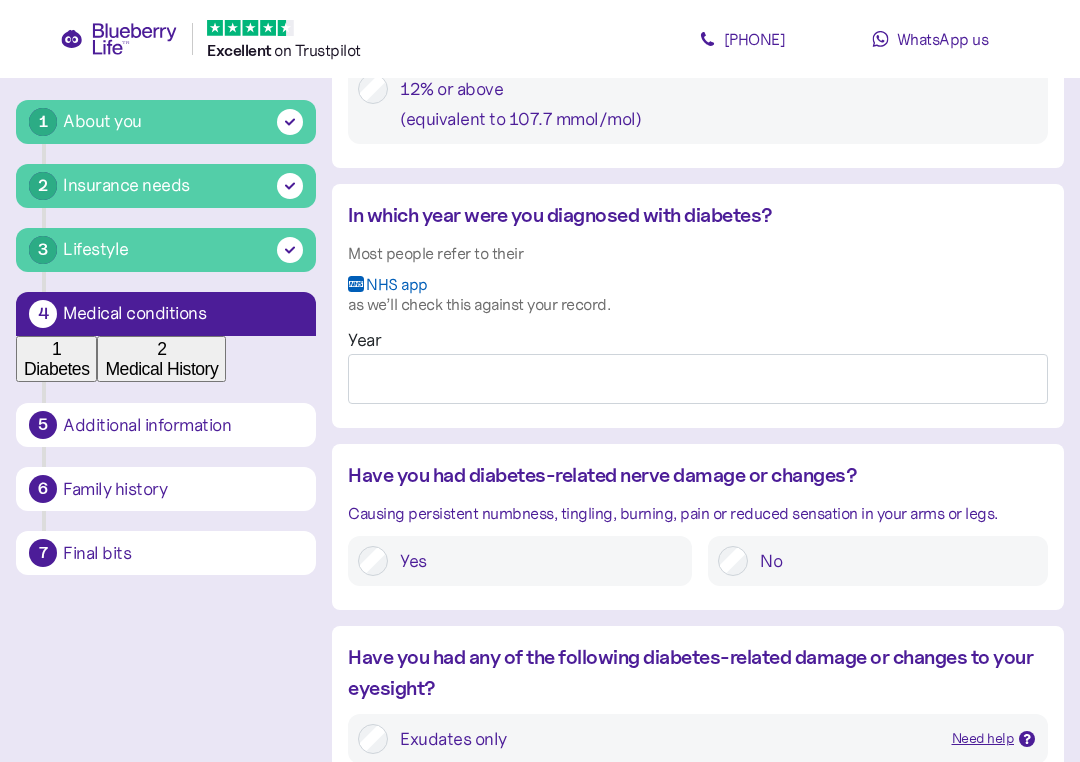 scroll, scrollTop: 1483, scrollLeft: 0, axis: vertical 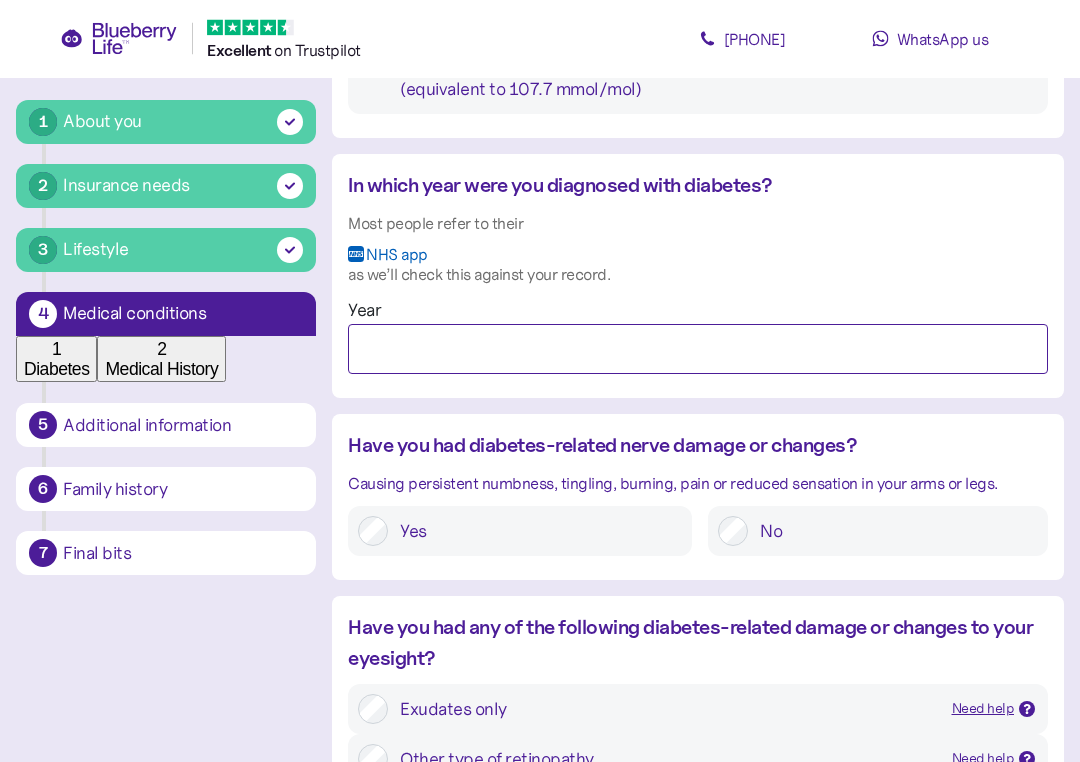 click on "Year" at bounding box center [698, 350] 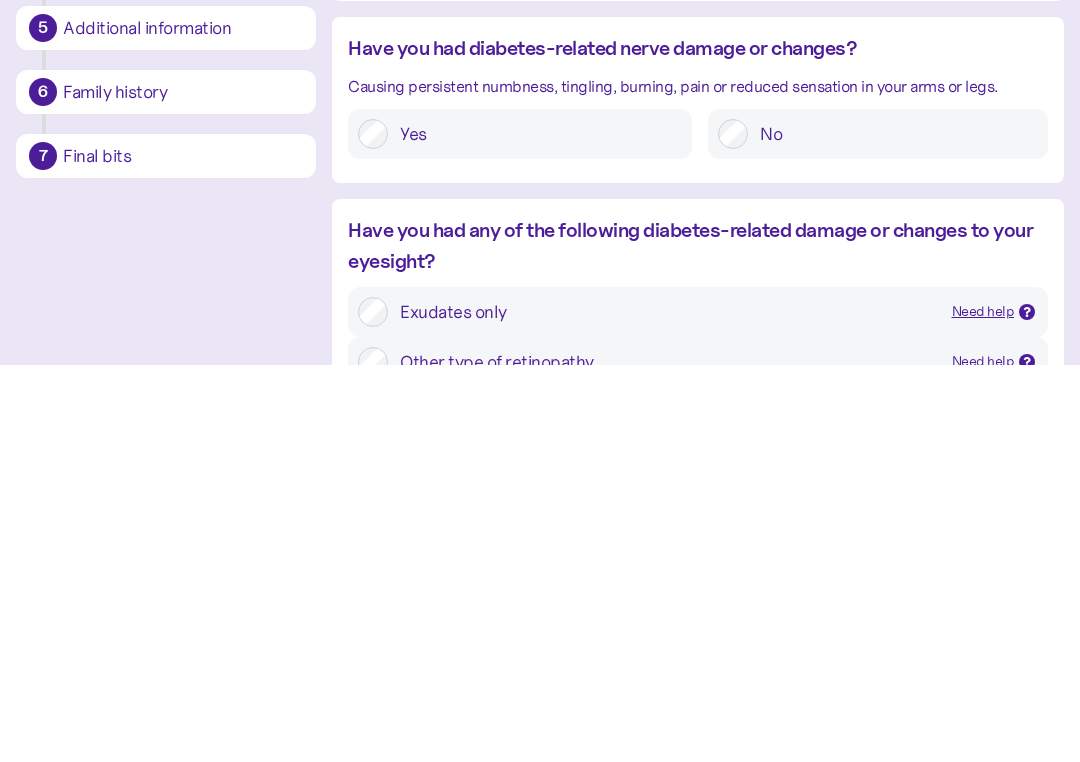 type on "****" 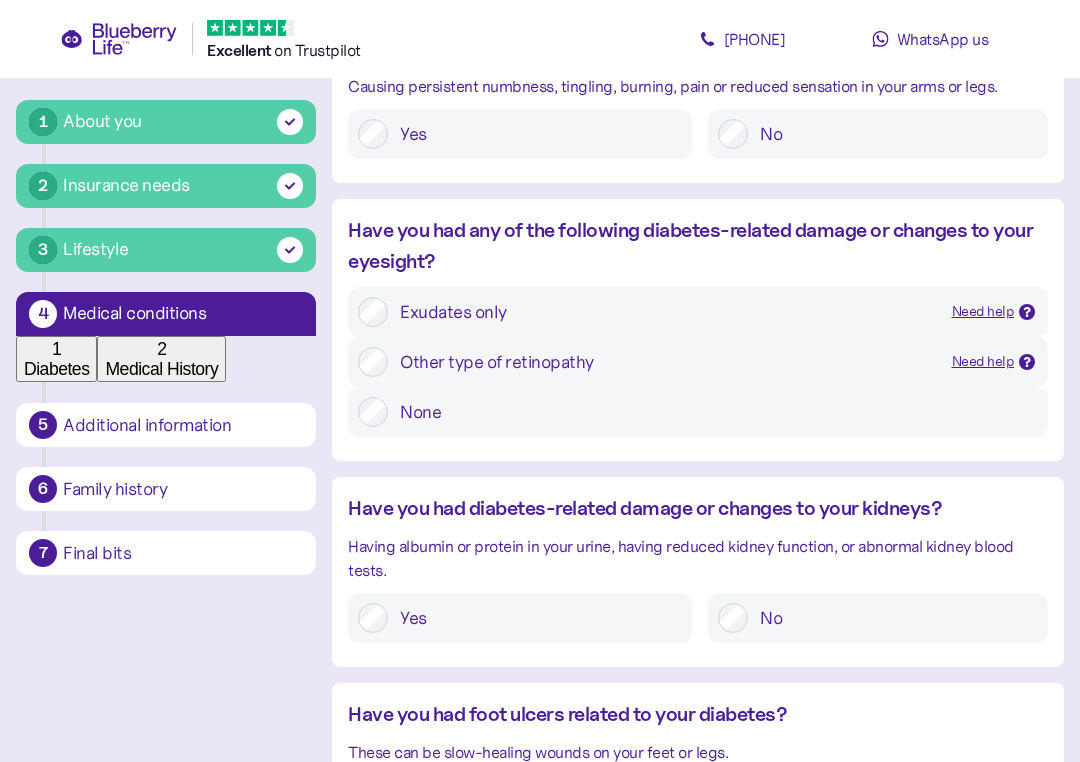 click at bounding box center (1027, 312) 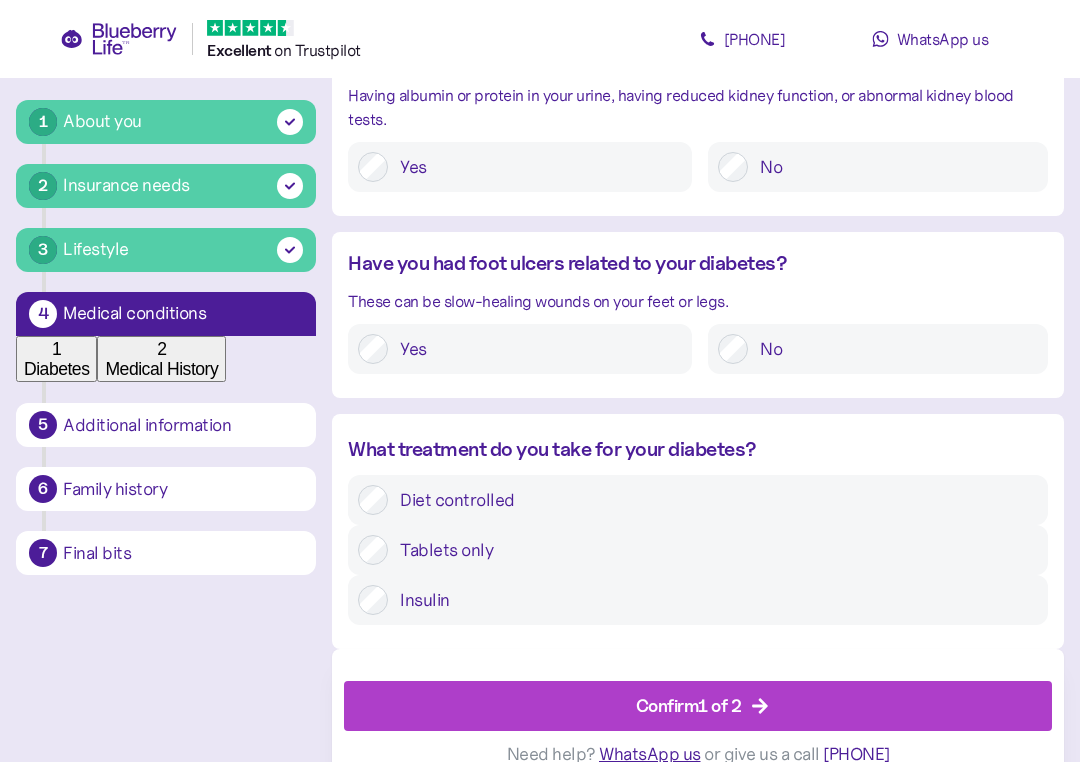 scroll, scrollTop: 2452, scrollLeft: 0, axis: vertical 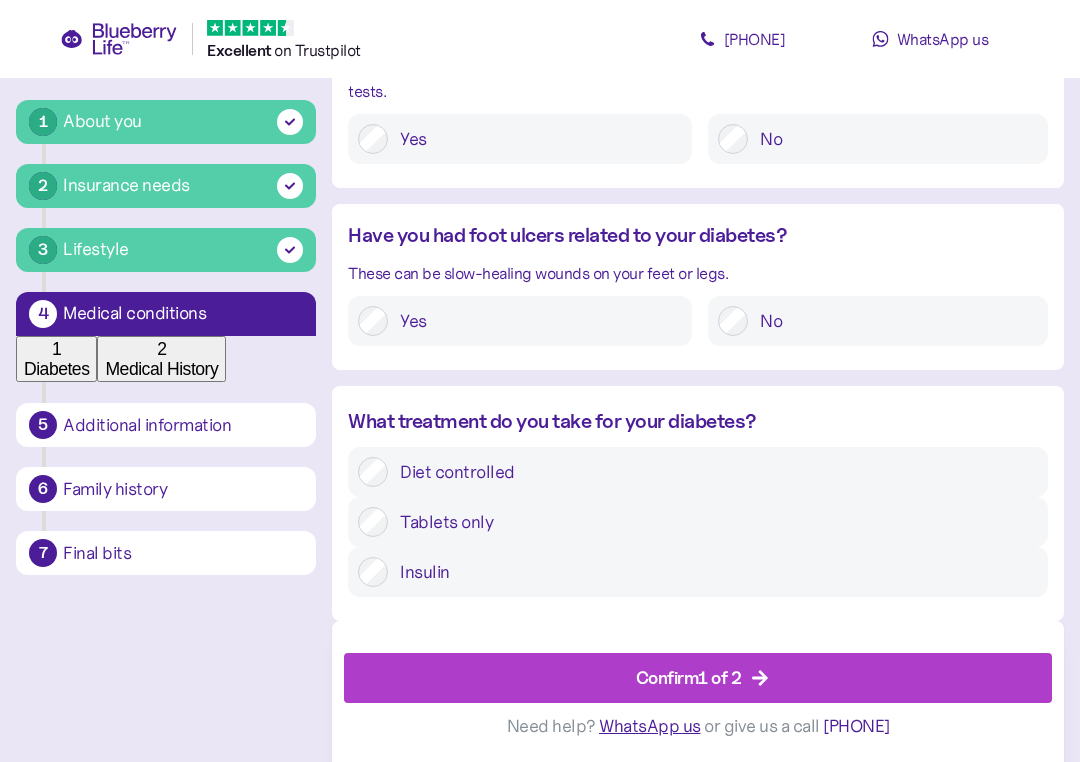 click on "Confirm  1 of 2" at bounding box center (689, 677) 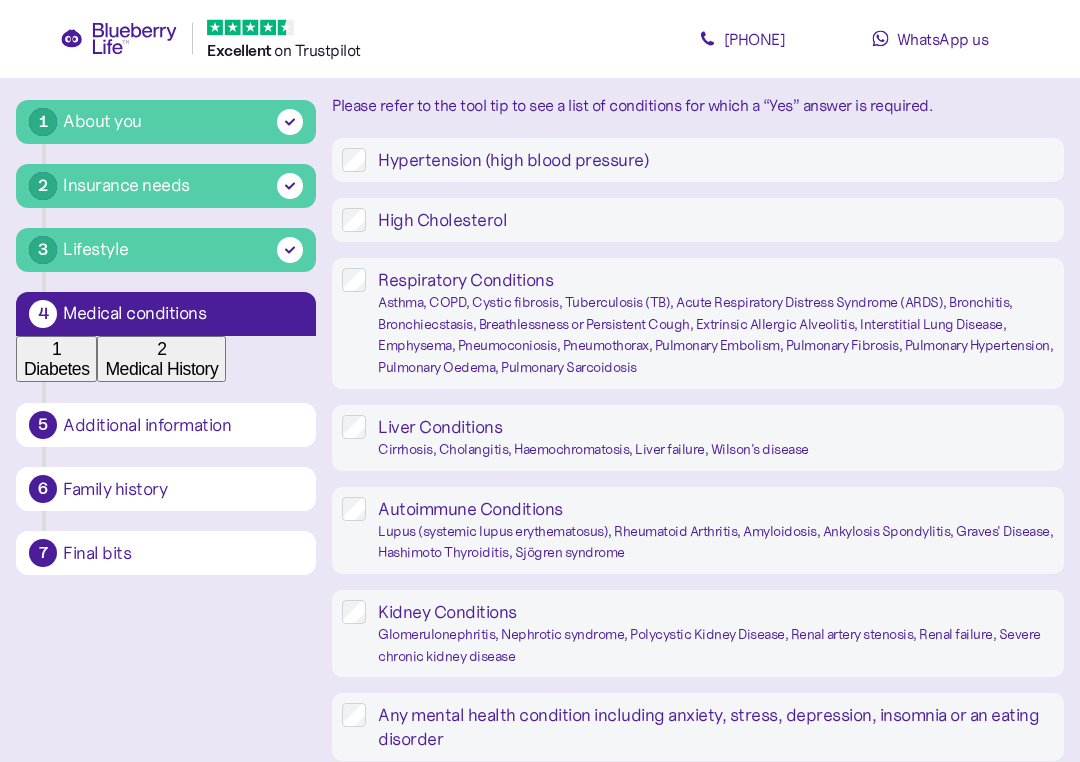 scroll, scrollTop: 1282, scrollLeft: 0, axis: vertical 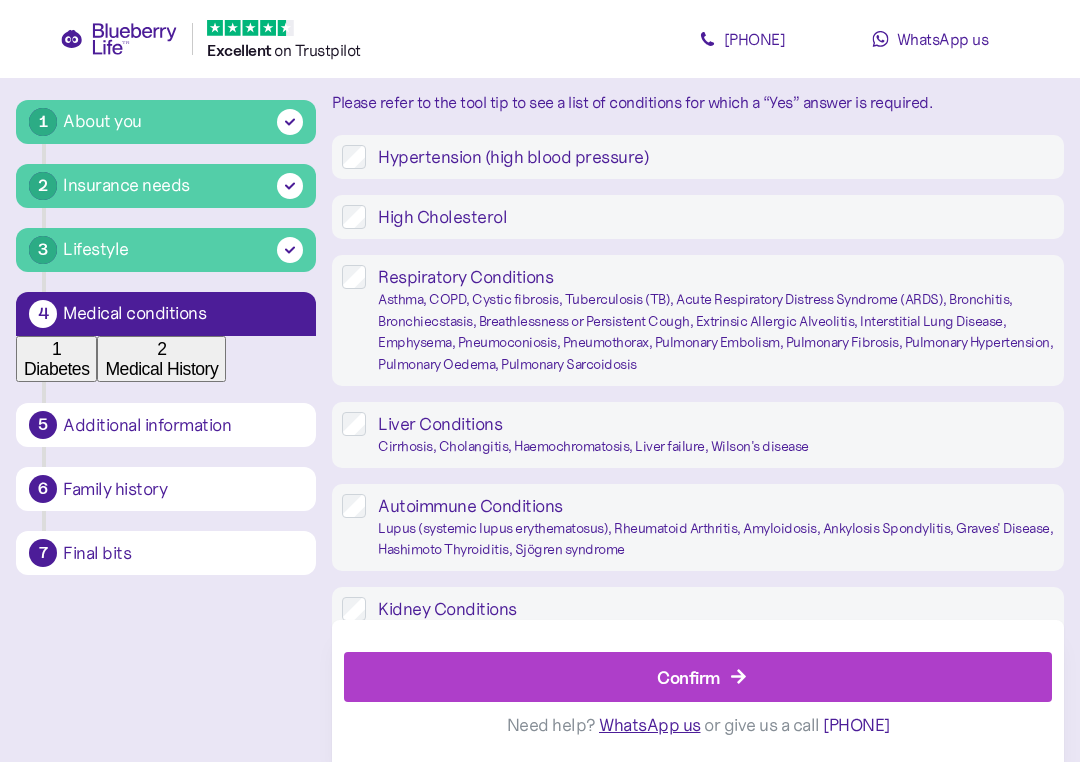 click on "High Cholesterol" at bounding box center [698, 217] 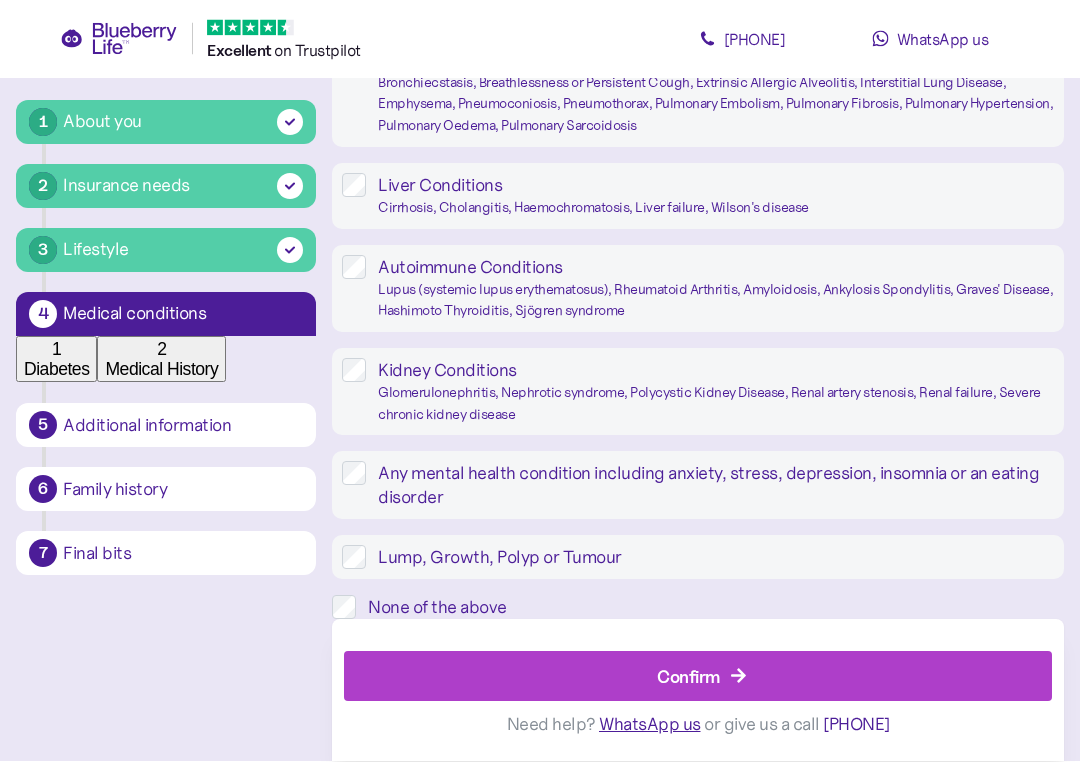 scroll, scrollTop: 1935, scrollLeft: 0, axis: vertical 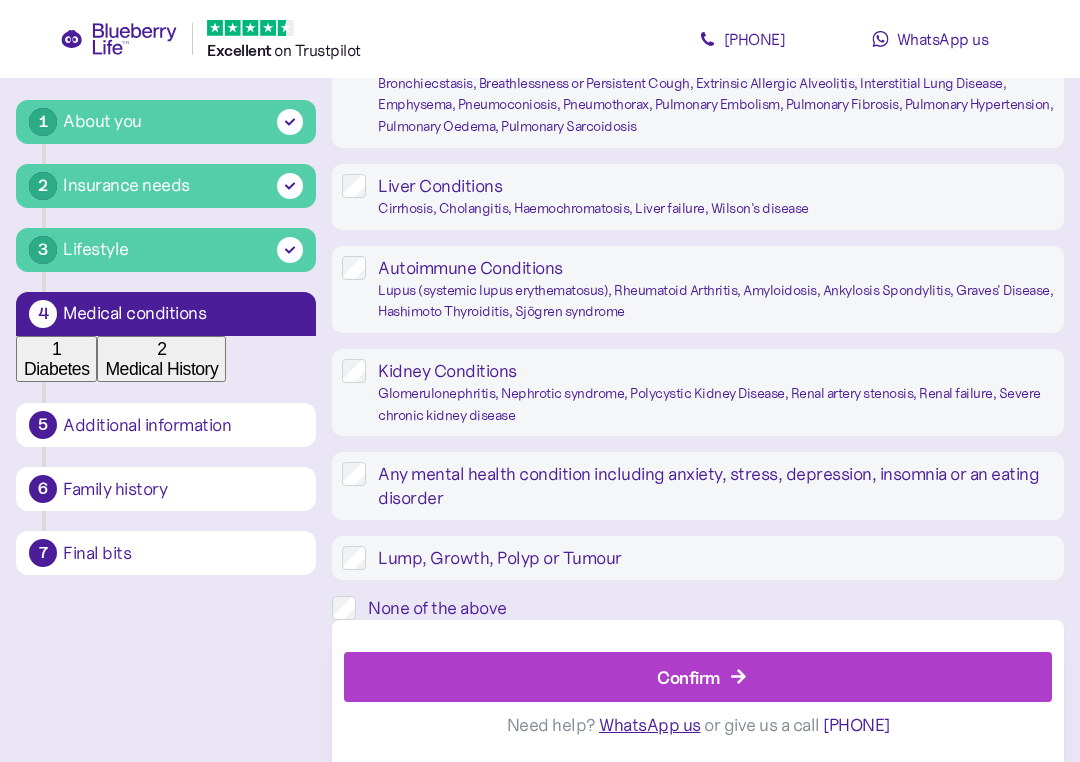 click on "Confirm" at bounding box center [688, 677] 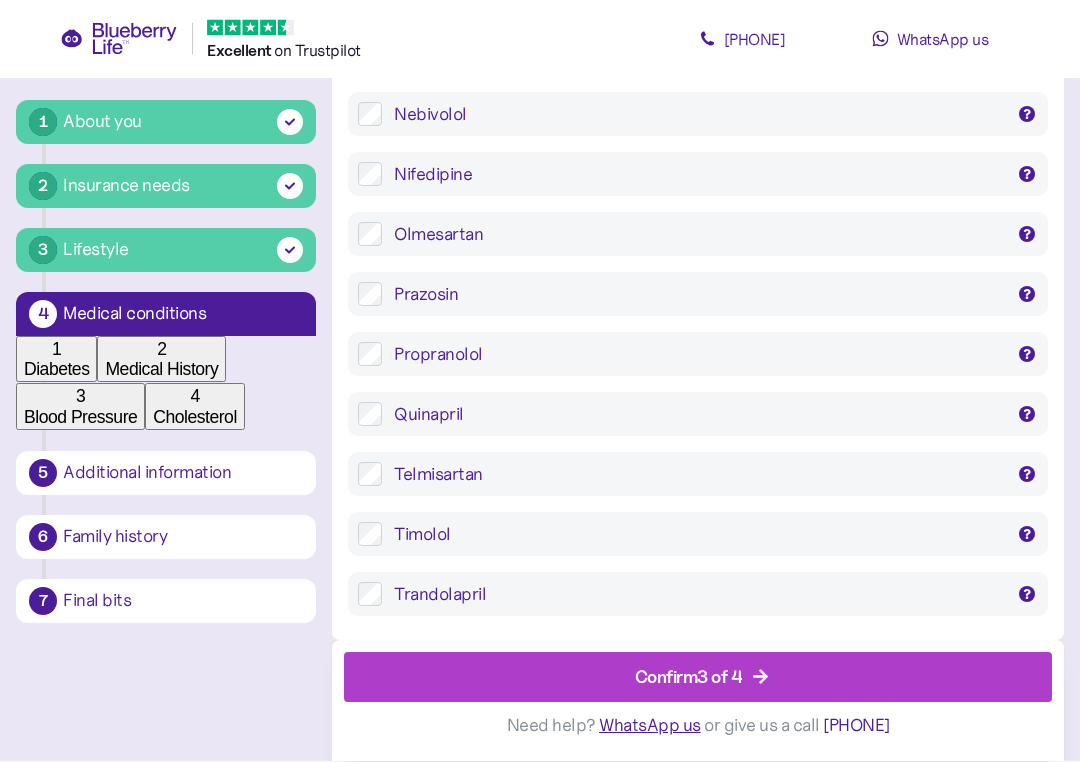scroll, scrollTop: 2313, scrollLeft: 0, axis: vertical 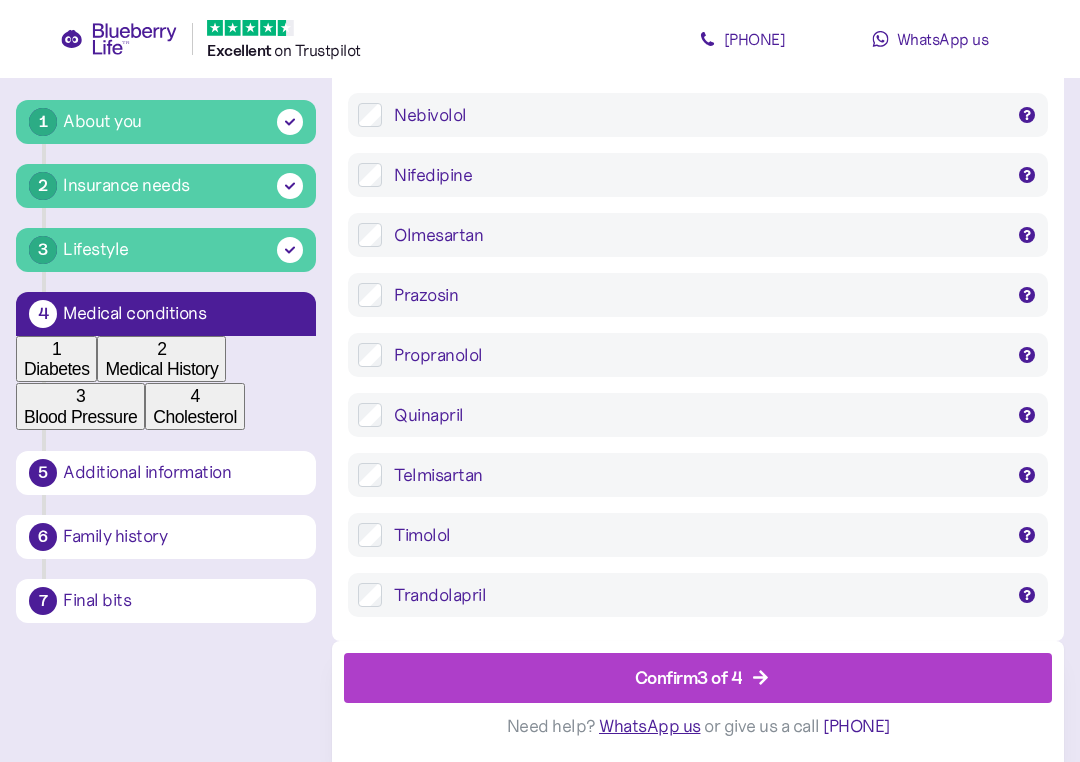 click on "Confirm  3 of 4" at bounding box center [689, 677] 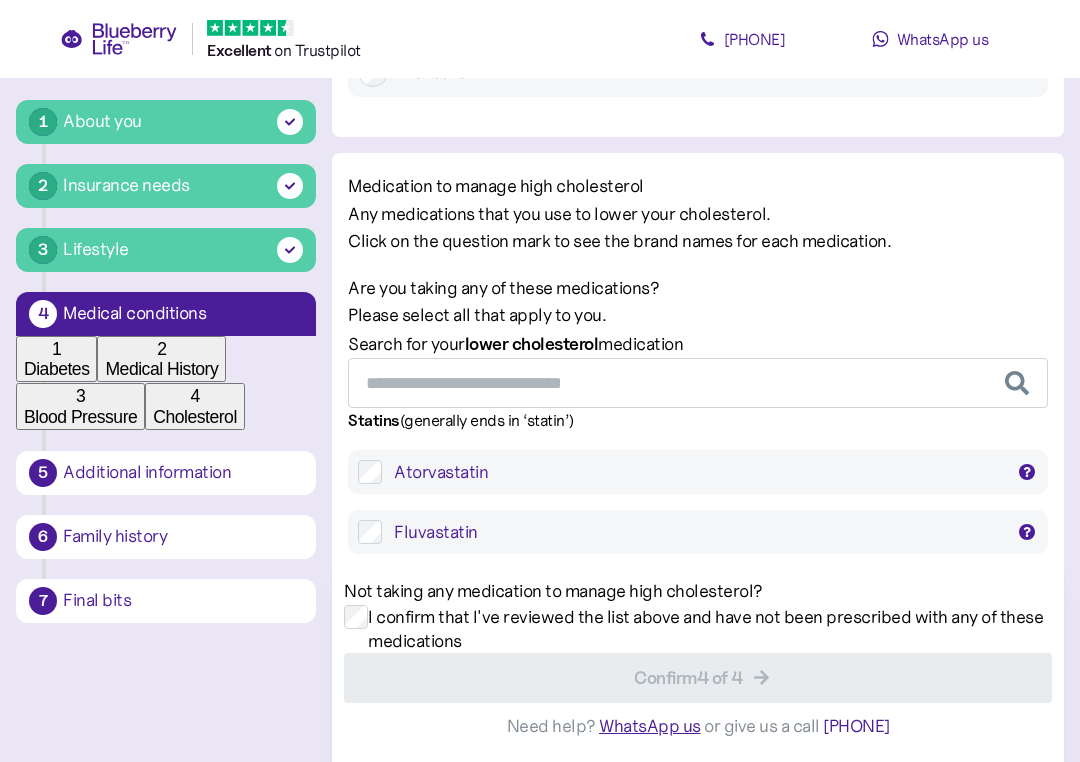 scroll, scrollTop: 814, scrollLeft: 0, axis: vertical 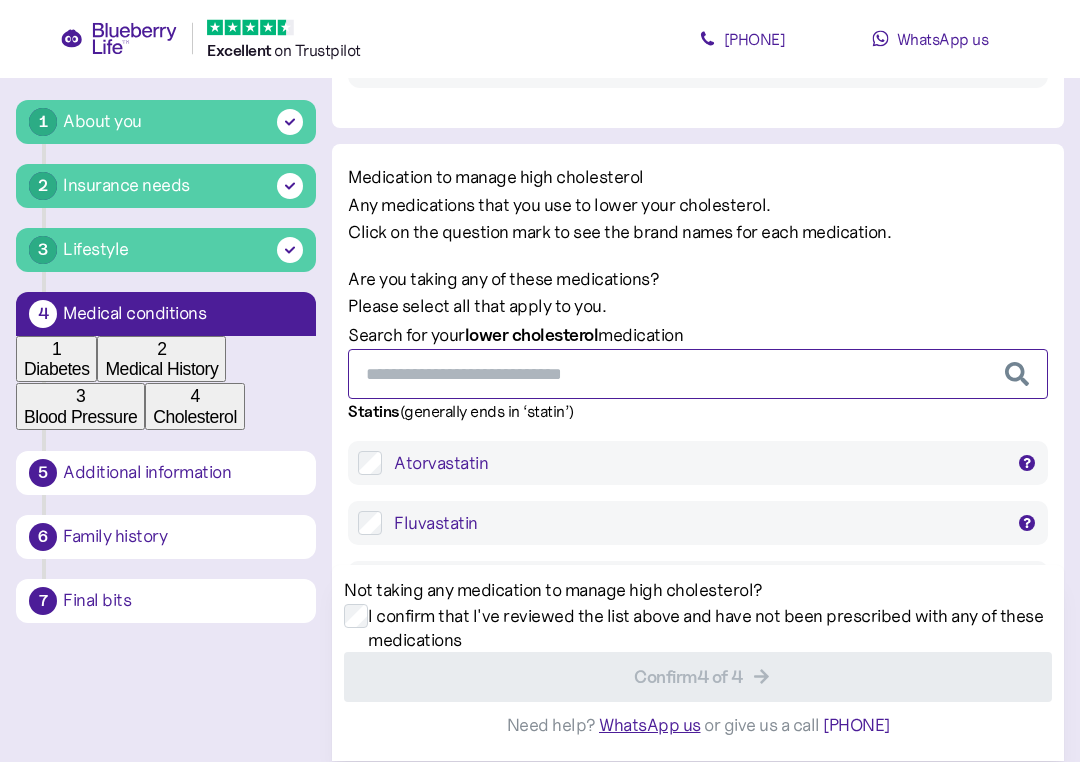 click at bounding box center (698, 375) 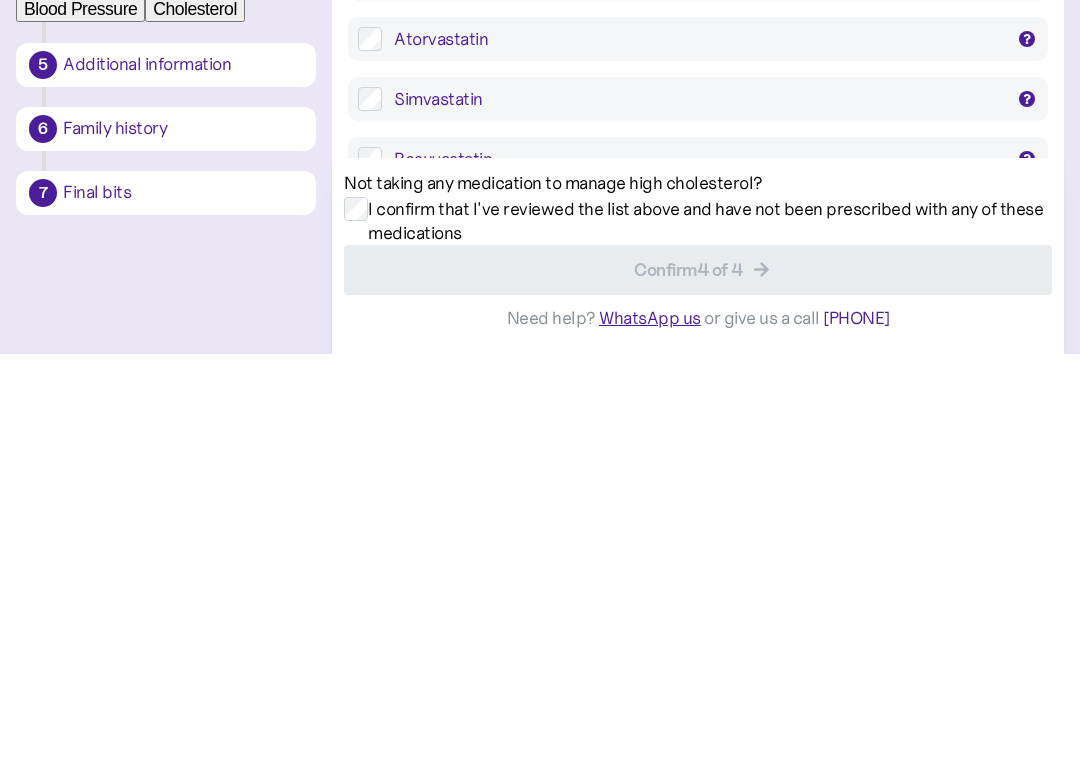 scroll, scrollTop: 1112, scrollLeft: 0, axis: vertical 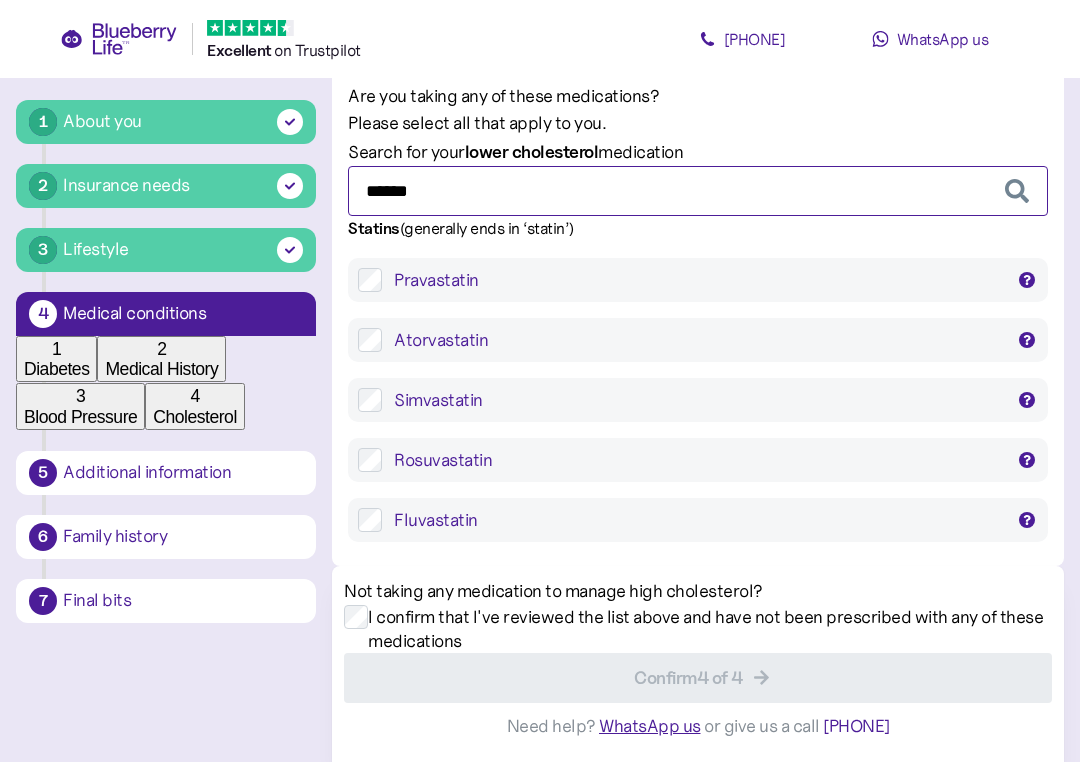 type on "******" 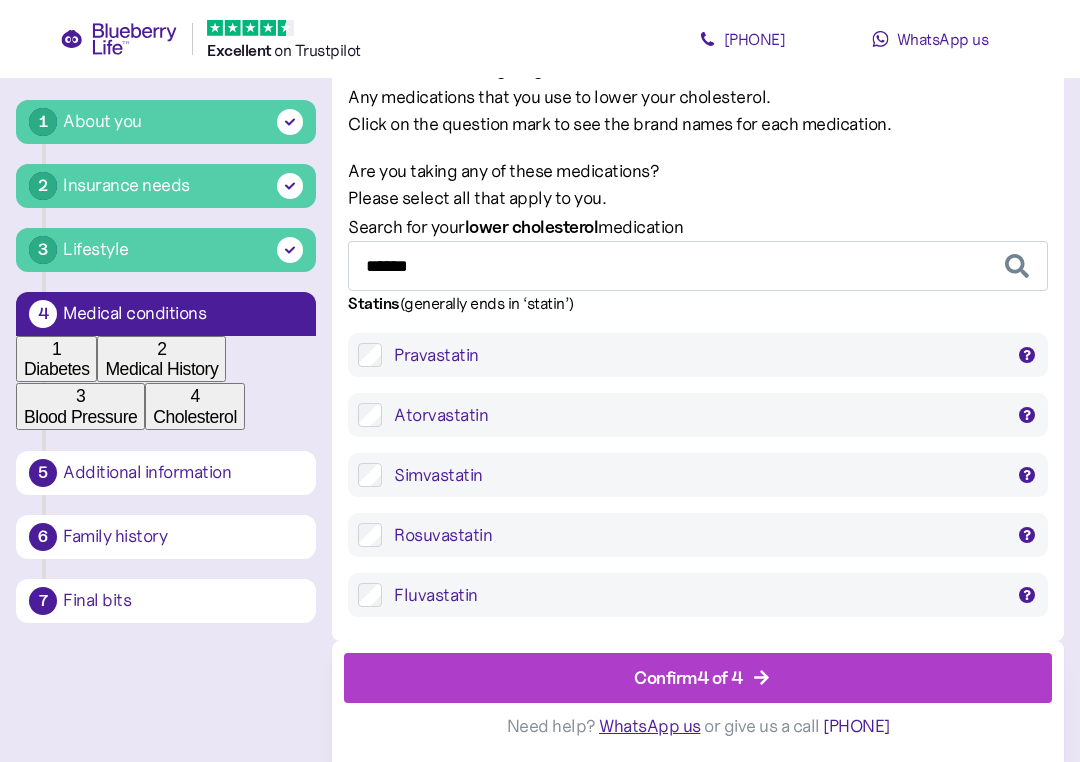 scroll, scrollTop: 1017, scrollLeft: 0, axis: vertical 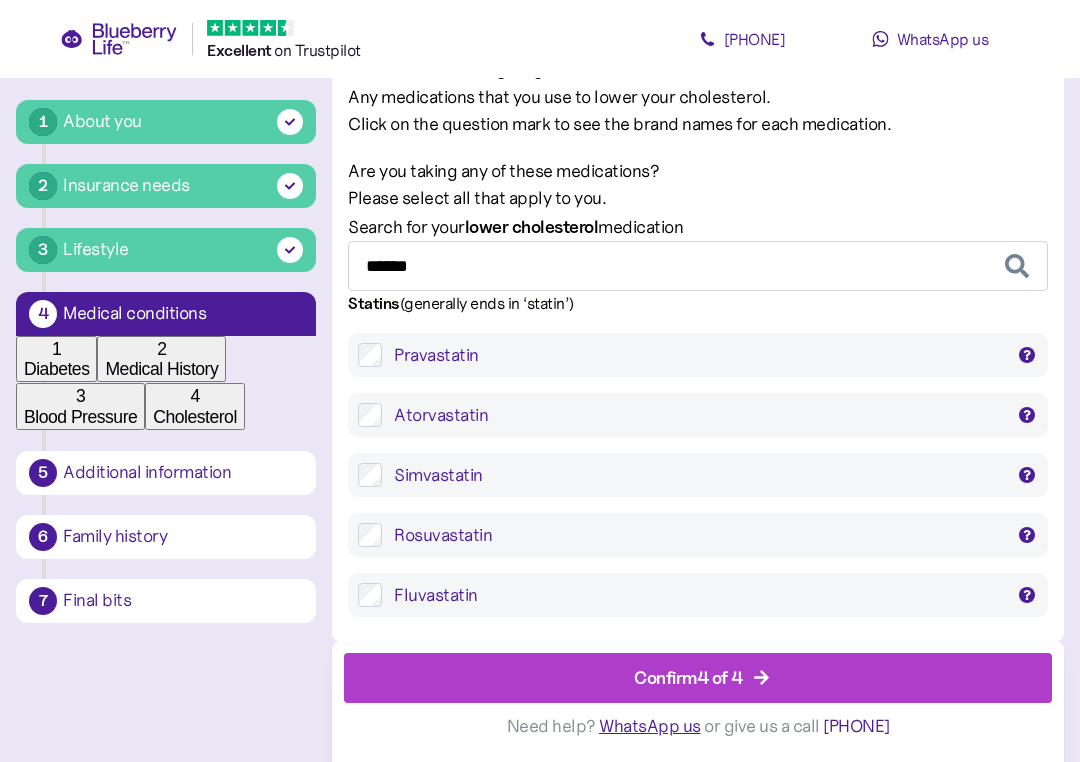 click on "Confirm  4 of 4" at bounding box center [688, 677] 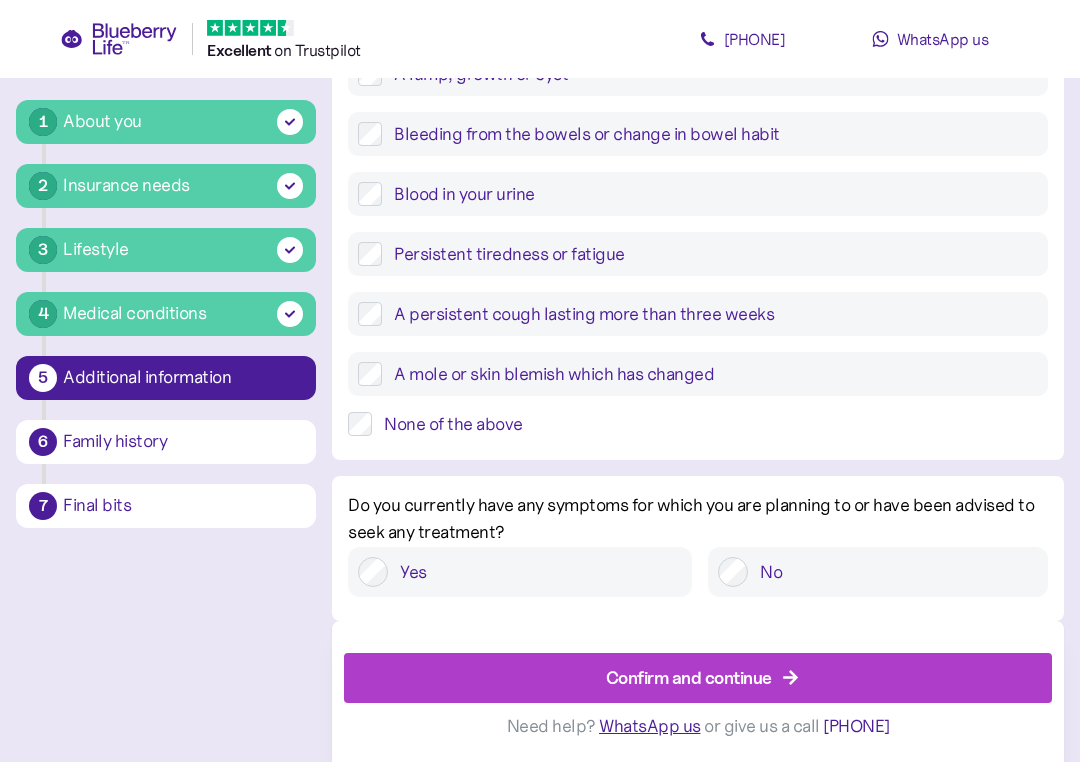 scroll, scrollTop: 881, scrollLeft: 0, axis: vertical 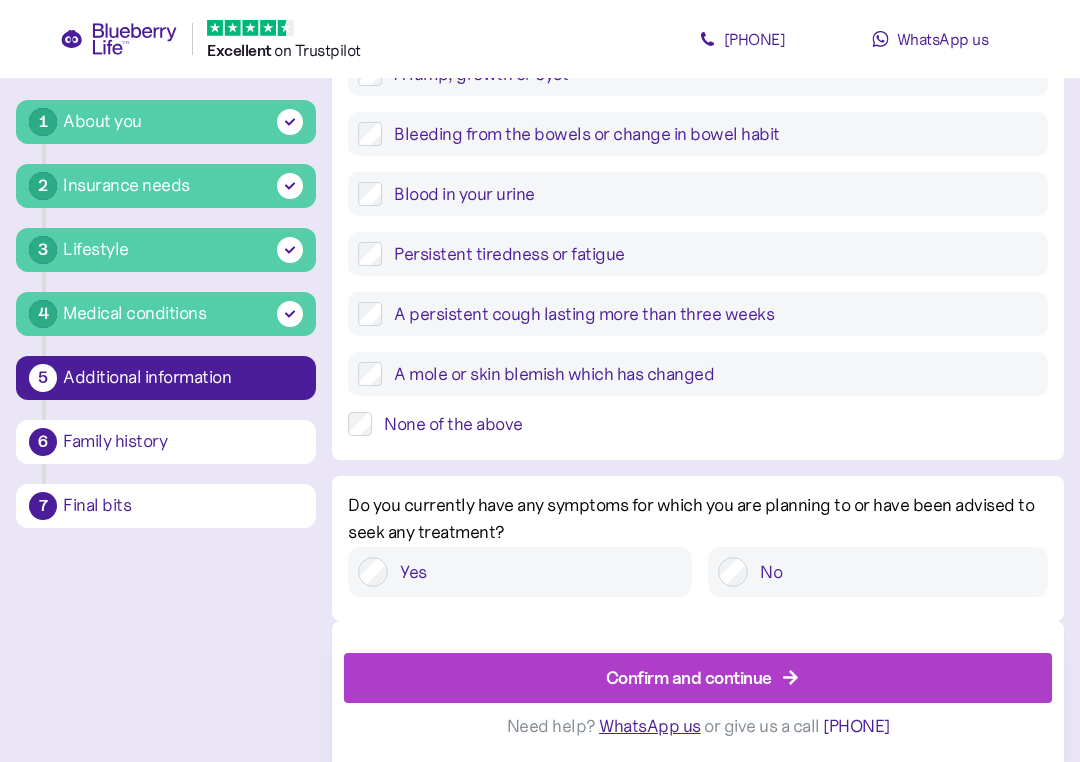 click on "Confirm and continue" at bounding box center (689, 677) 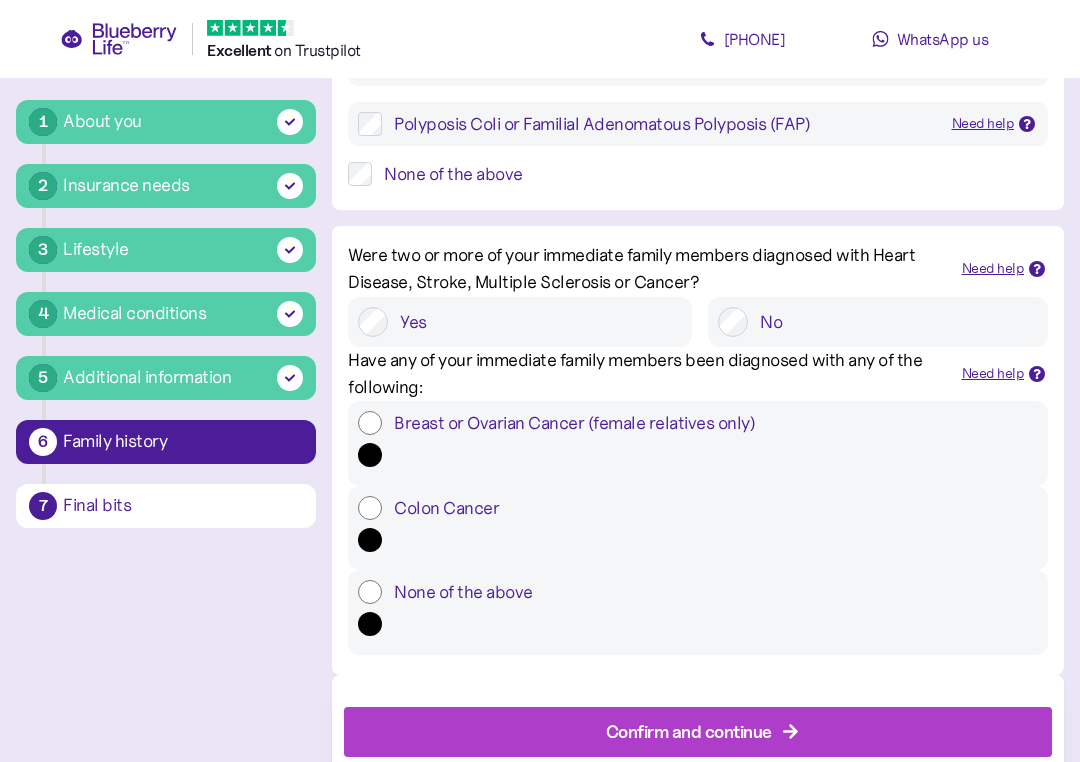 scroll, scrollTop: 608, scrollLeft: 0, axis: vertical 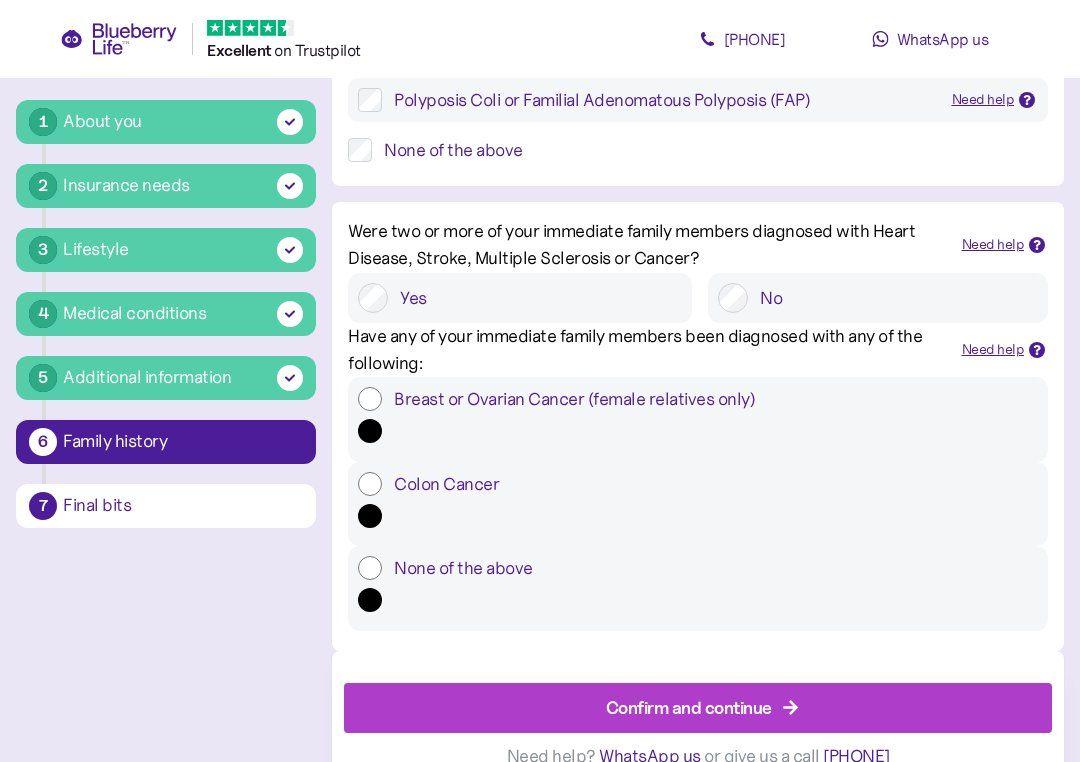 click on "None of the above" at bounding box center (710, 568) 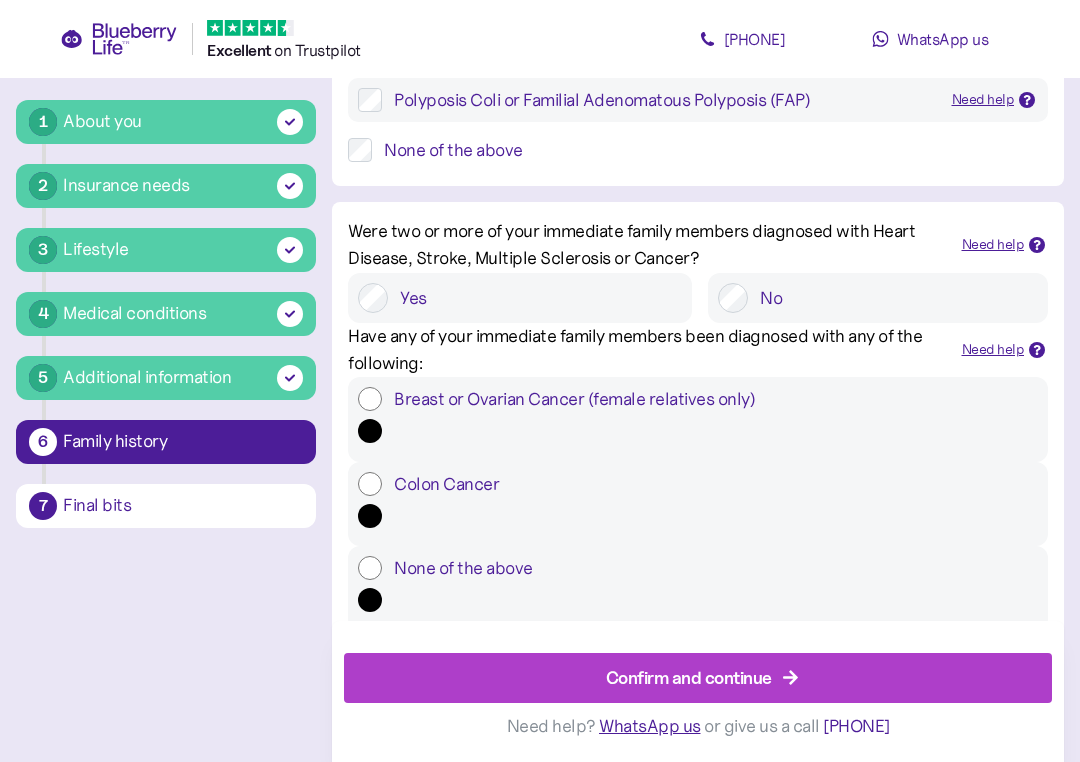 click on "Confirm and continue" at bounding box center [689, 677] 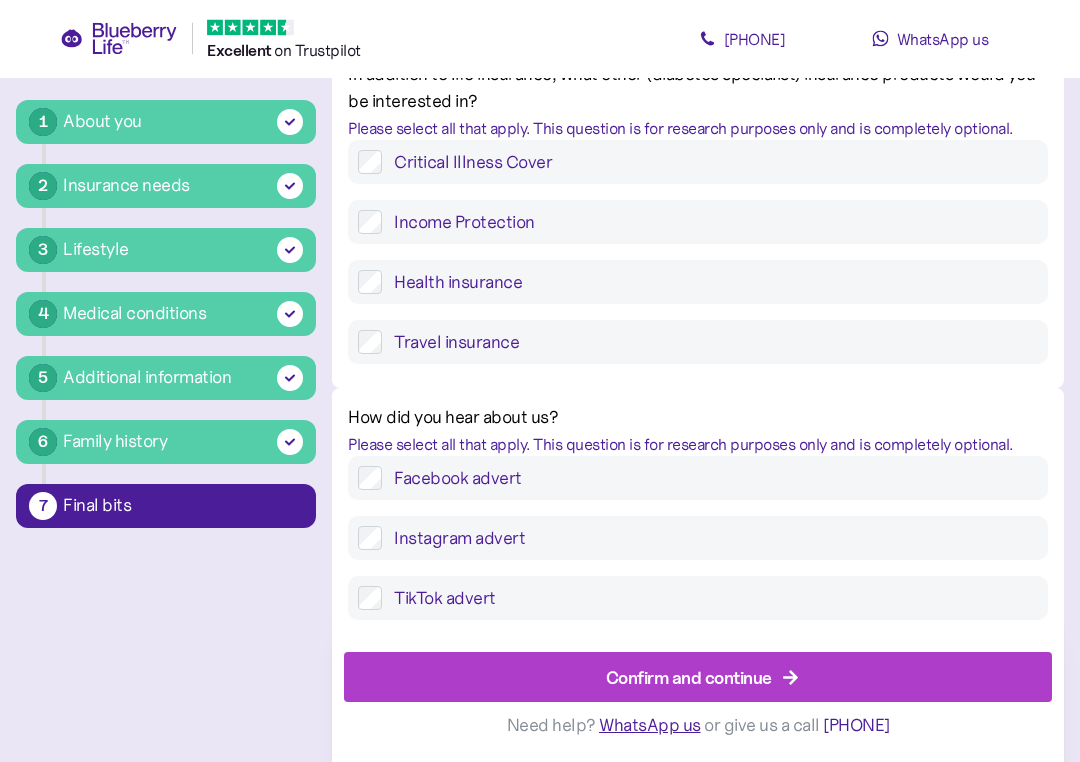 scroll, scrollTop: 38, scrollLeft: 0, axis: vertical 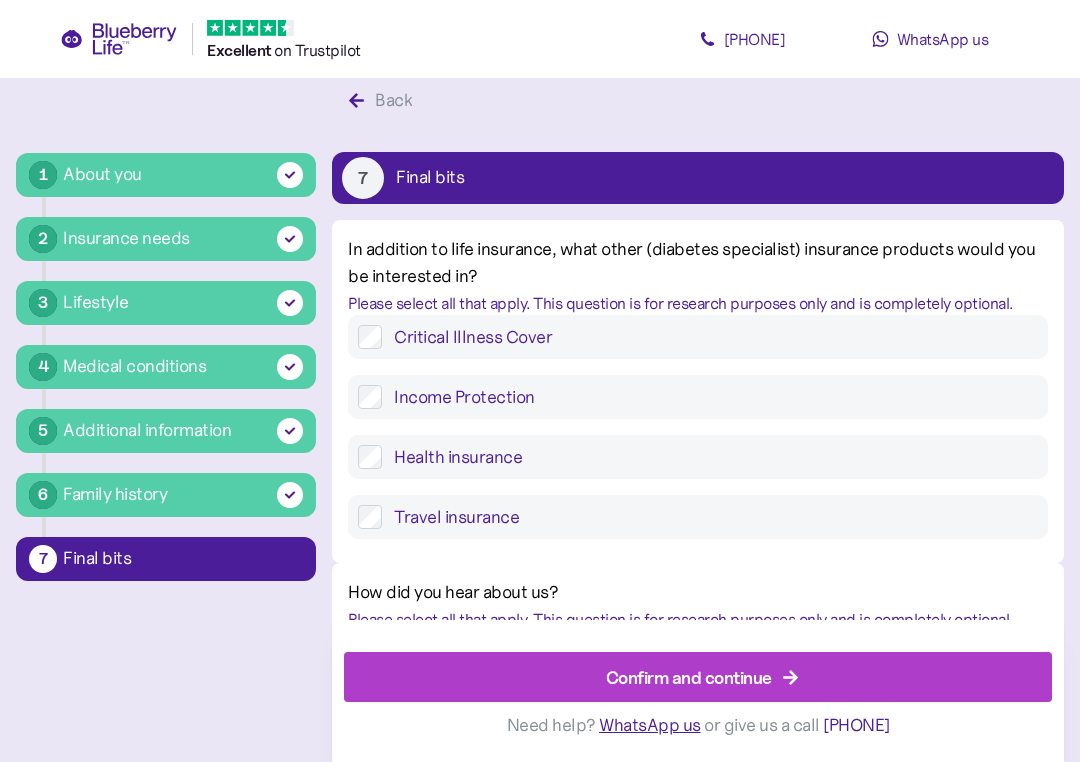click on "Confirm and continue" at bounding box center (689, 677) 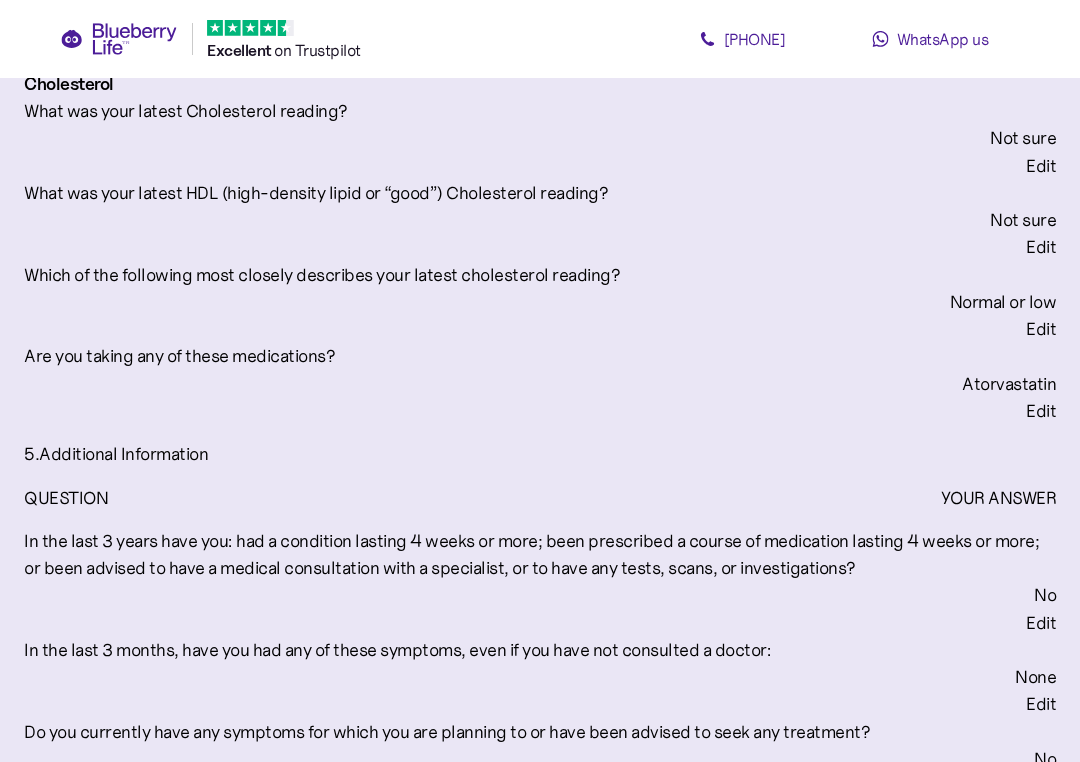 scroll, scrollTop: 4946, scrollLeft: 0, axis: vertical 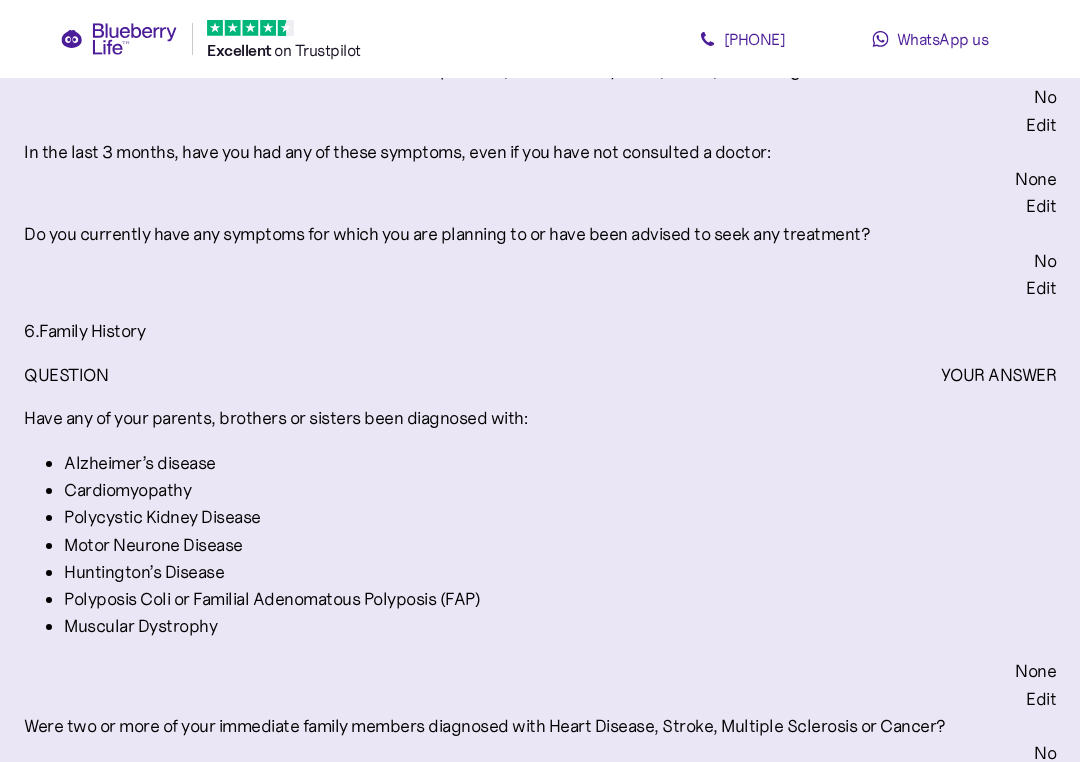 click on "Confirm and proceed" at bounding box center (531, 1192) 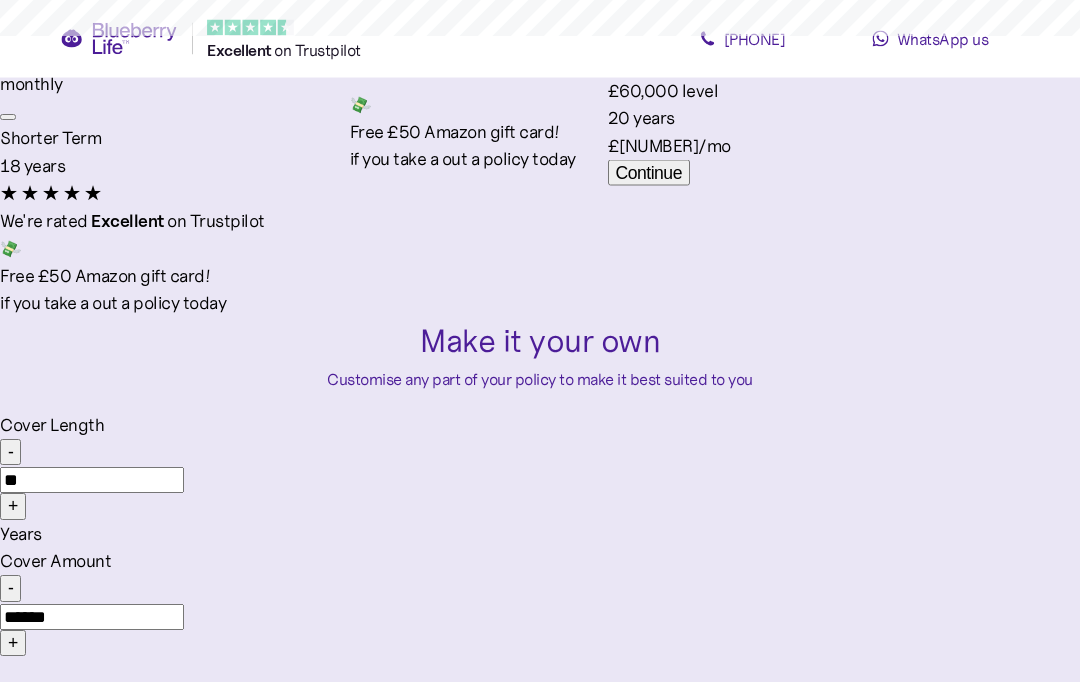 scroll, scrollTop: 724, scrollLeft: 0, axis: vertical 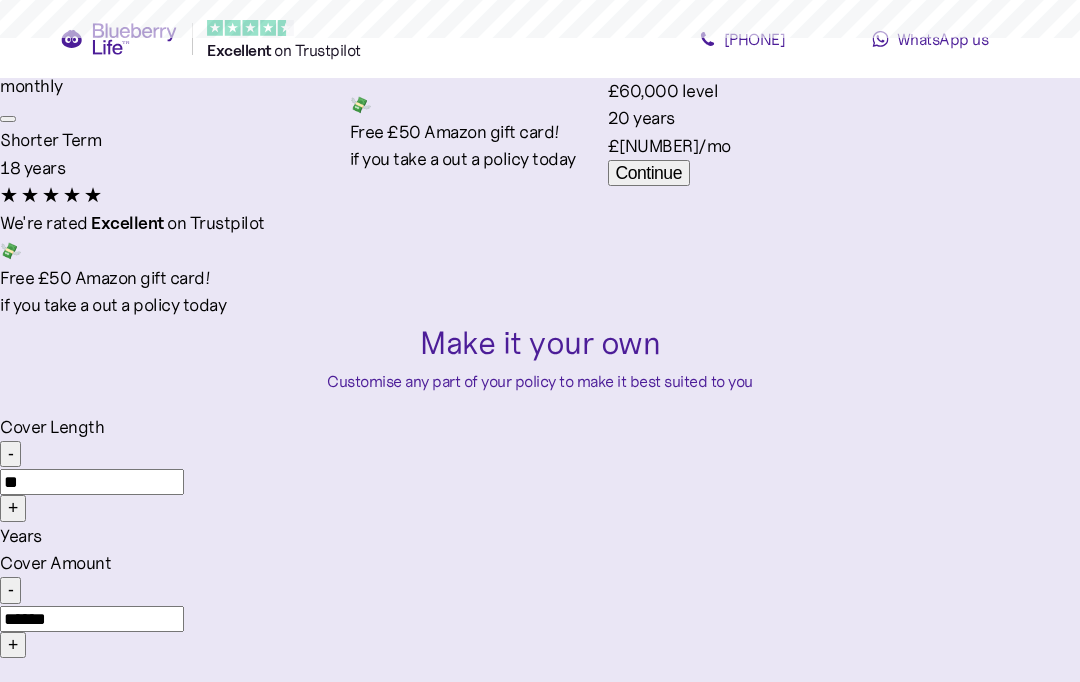 click on "-" at bounding box center [10, 454] 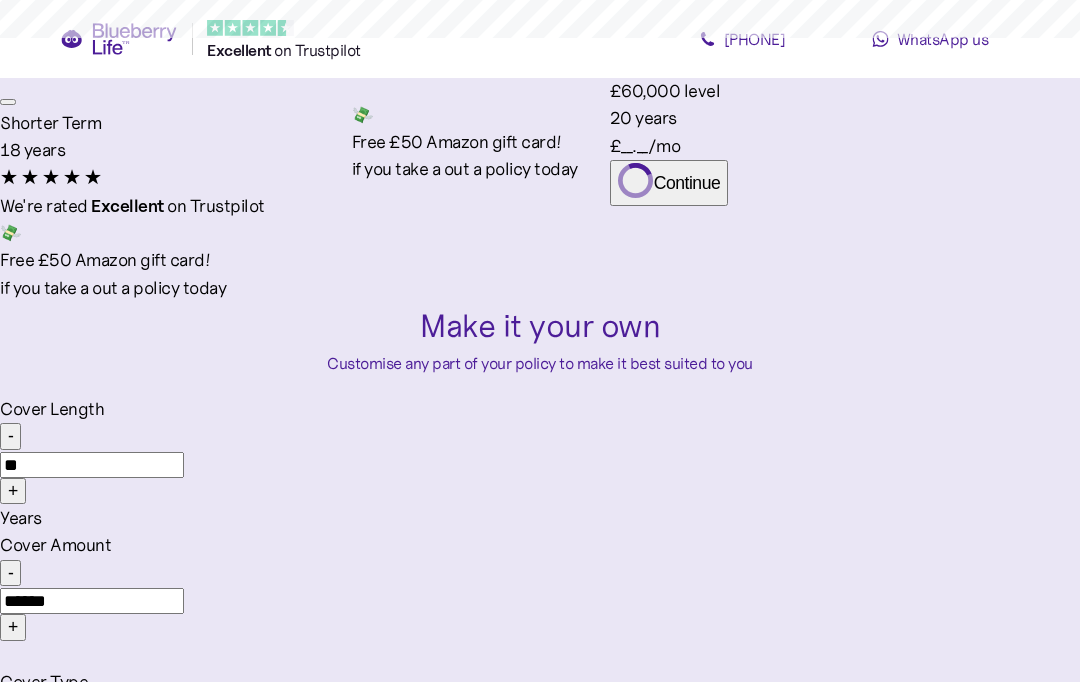 click on "Cover Length - ** + Years" at bounding box center [540, 464] 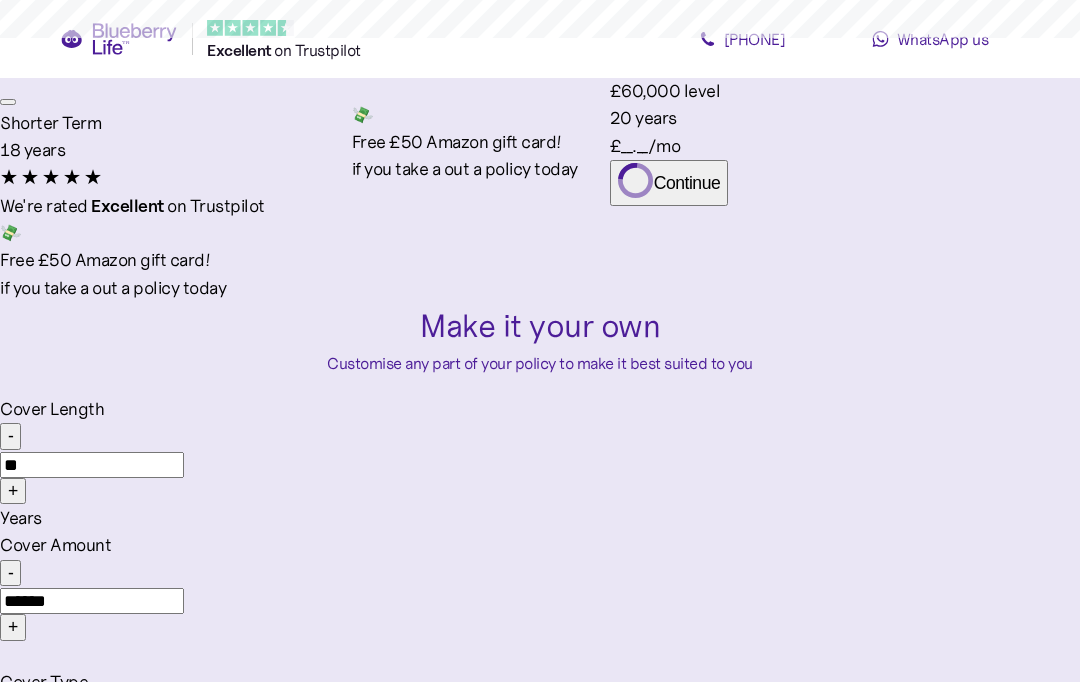 click on "-" at bounding box center (10, 436) 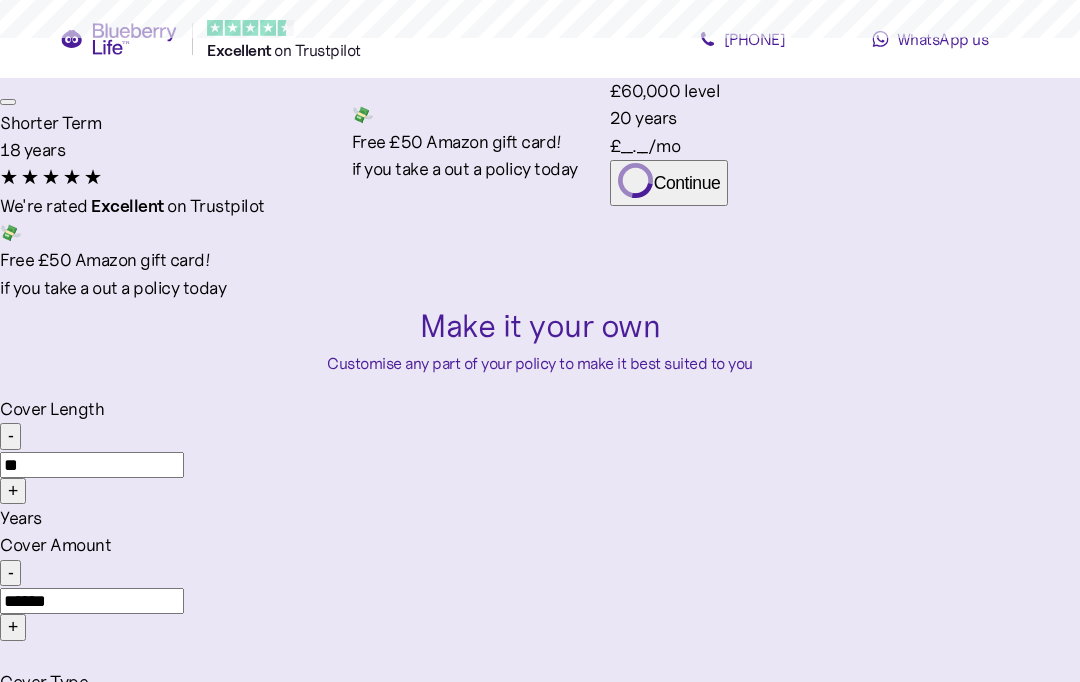 click on "Cover Length - ** + Years" at bounding box center (540, 464) 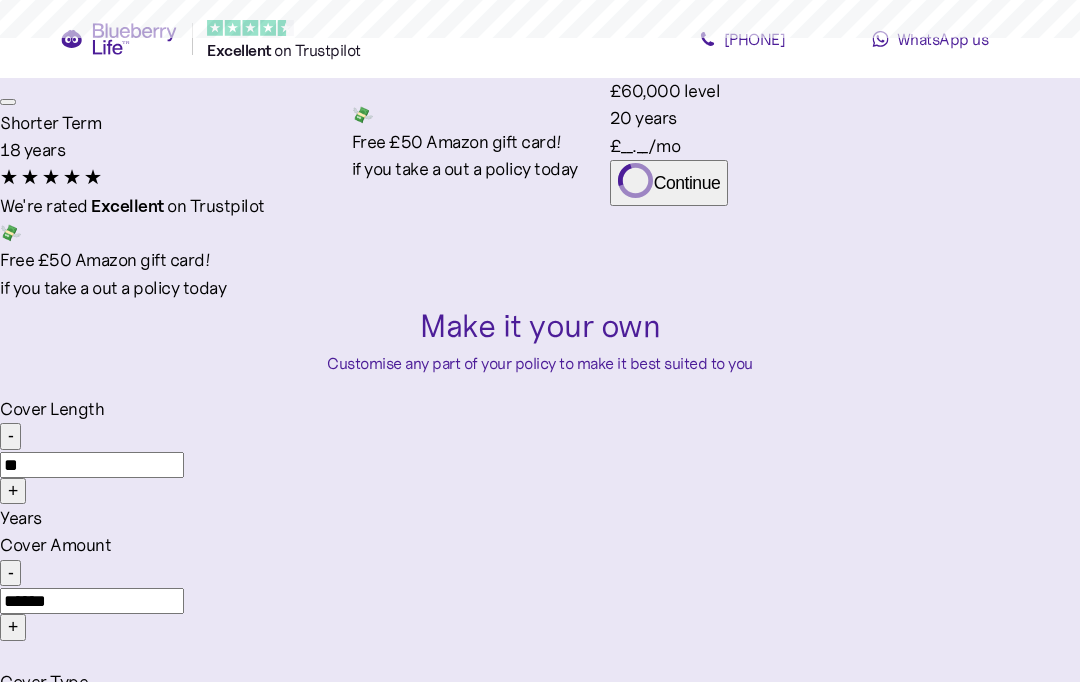 click on "-" at bounding box center [10, 436] 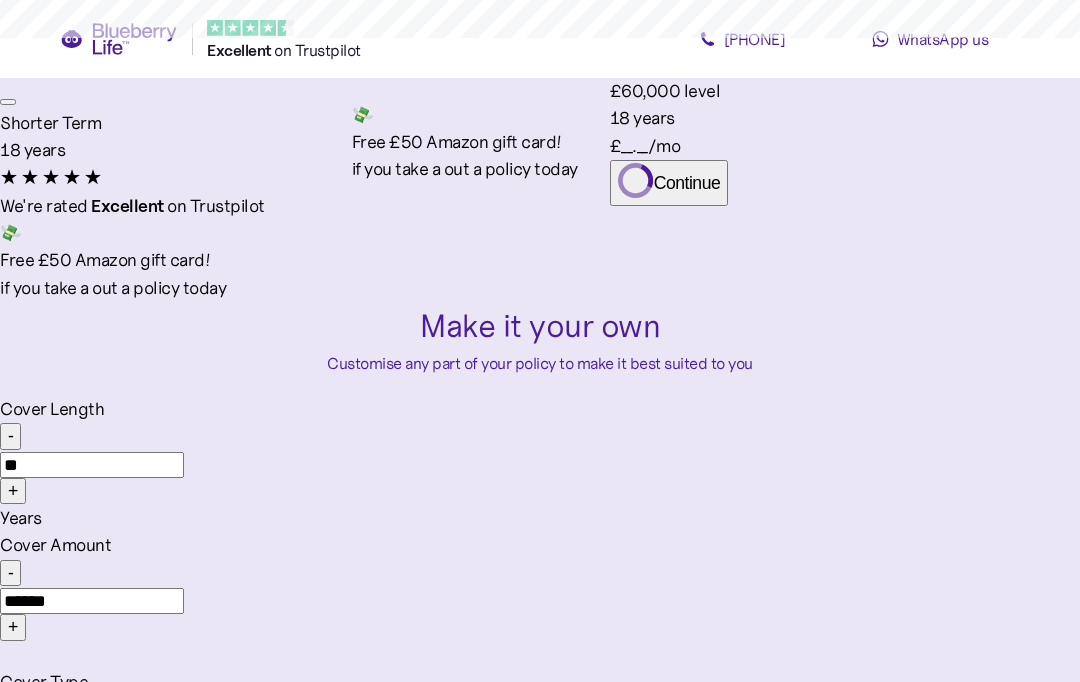 click on "-" at bounding box center (10, 436) 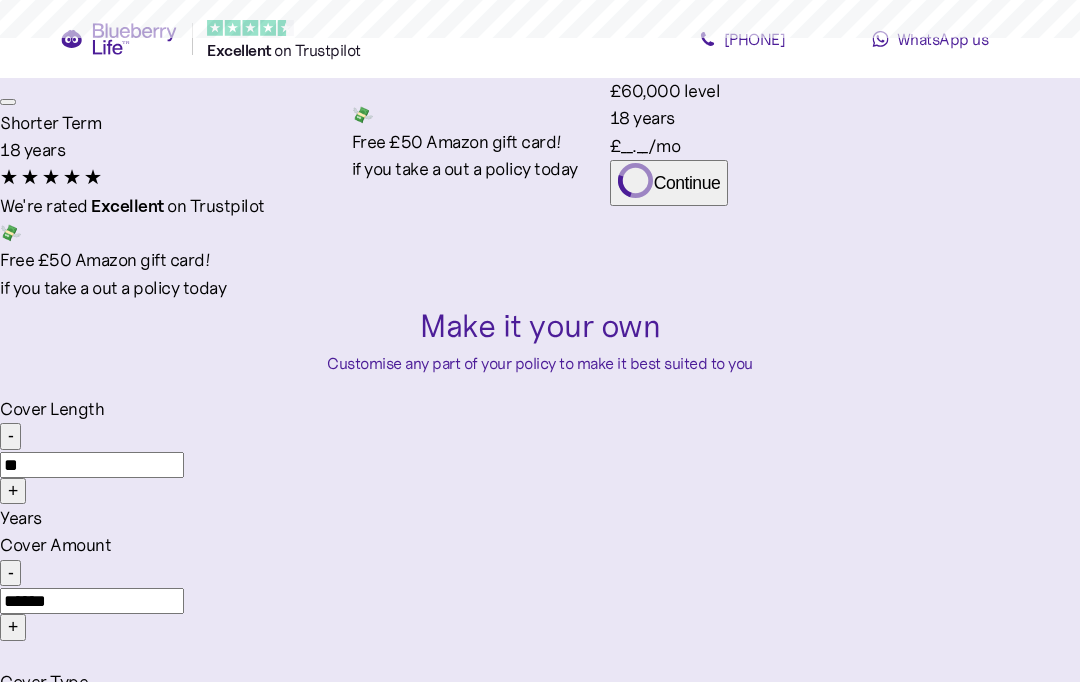 click on "-" at bounding box center (10, 436) 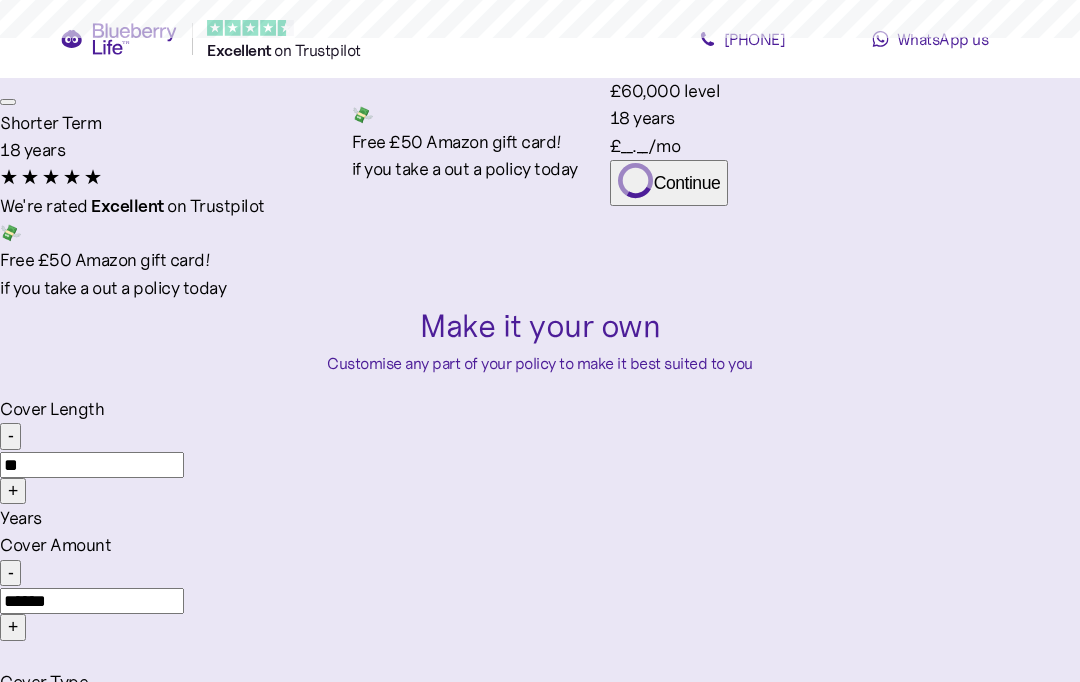 click on "-" at bounding box center [10, 436] 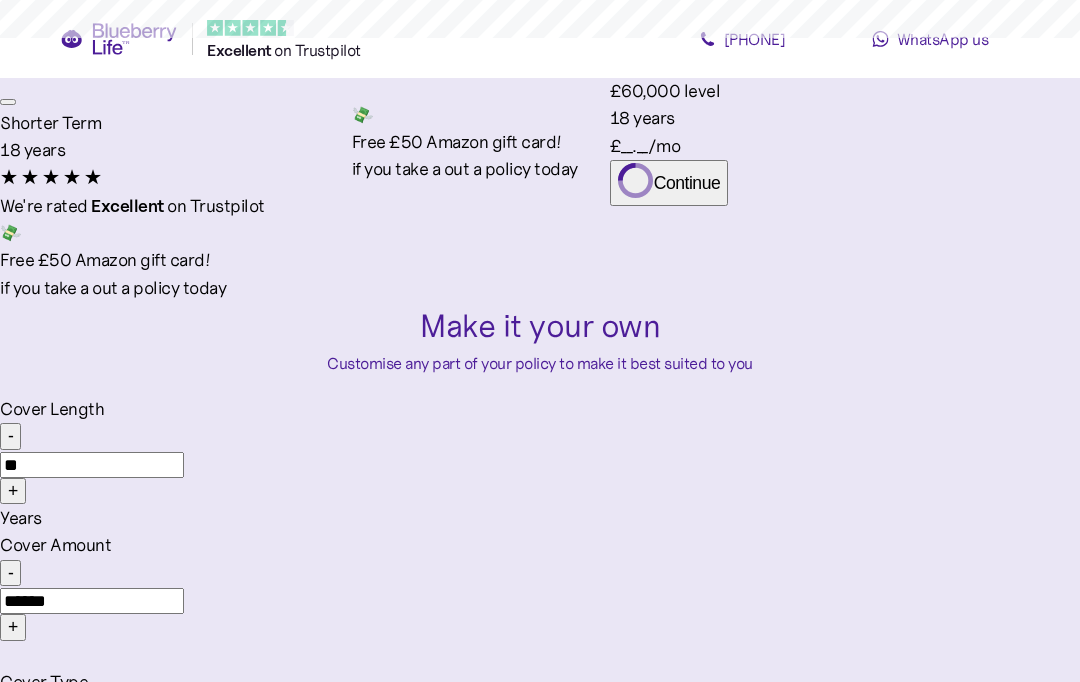 click on "-" at bounding box center (10, 436) 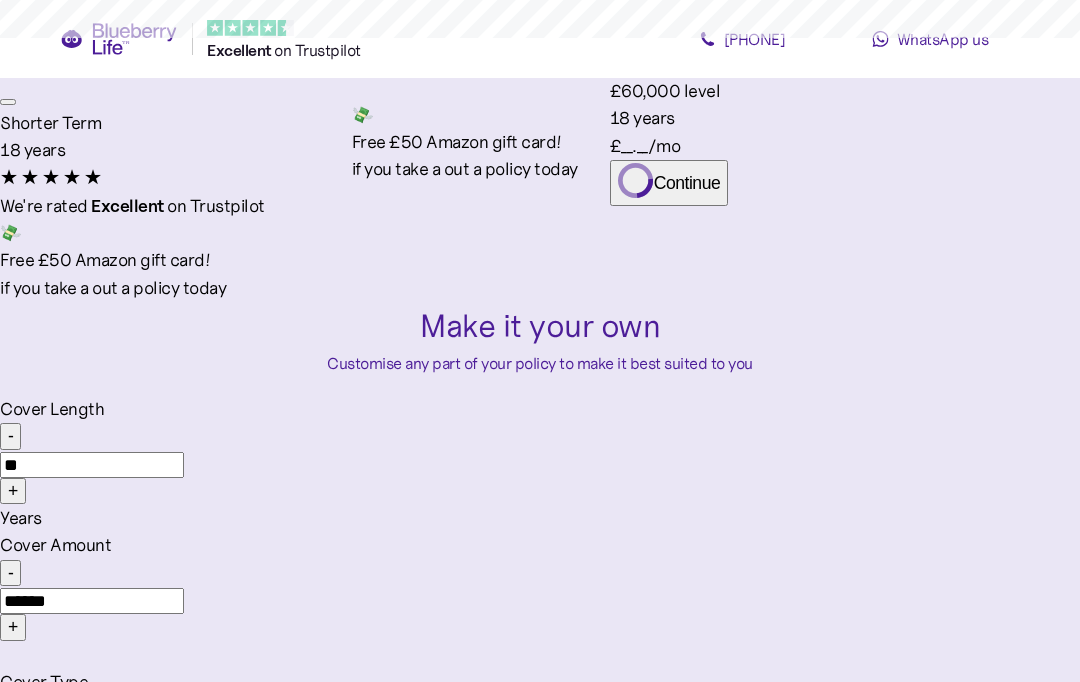 click on "- ** +" at bounding box center [540, 464] 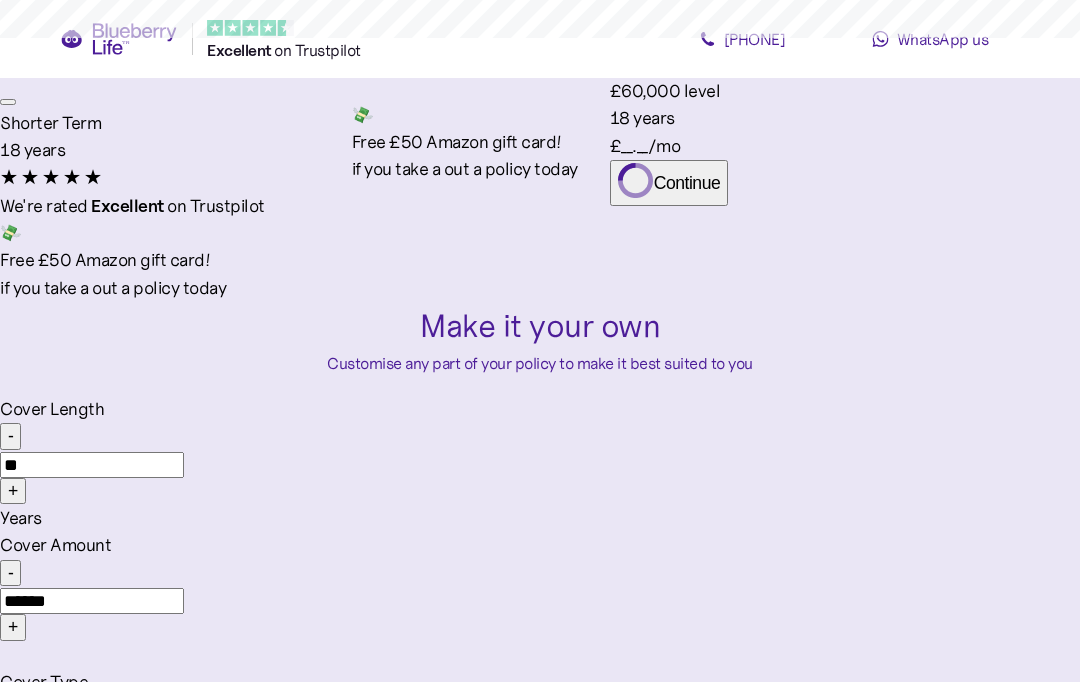 click on "- ** +" at bounding box center [540, 464] 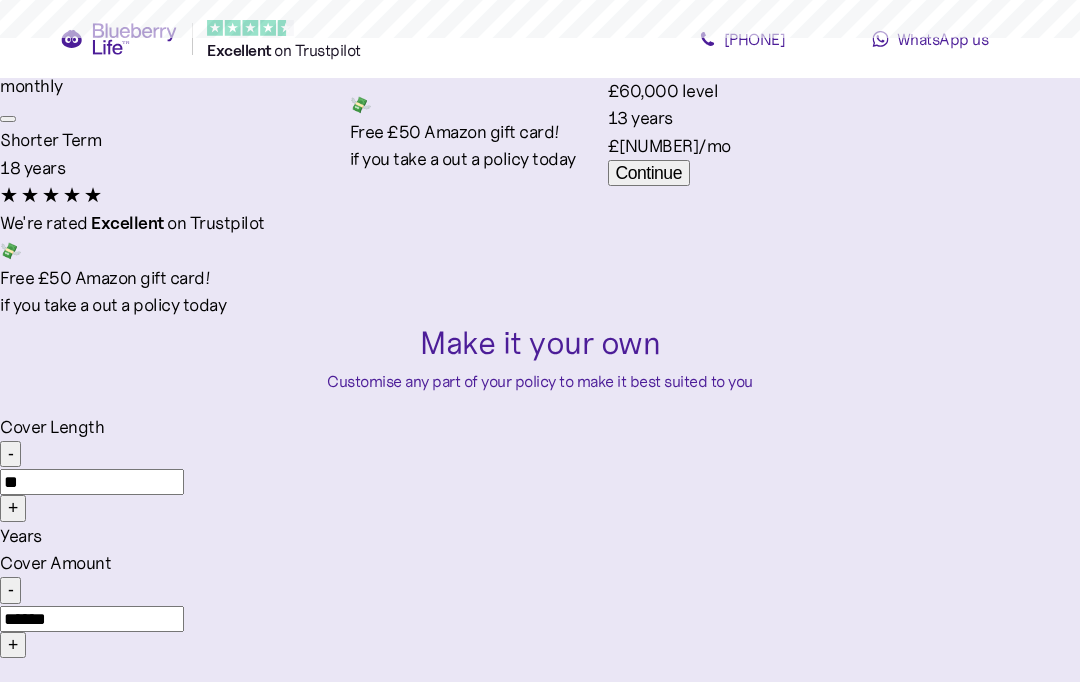 click on "Cover Length - ** + Years" at bounding box center [540, 482] 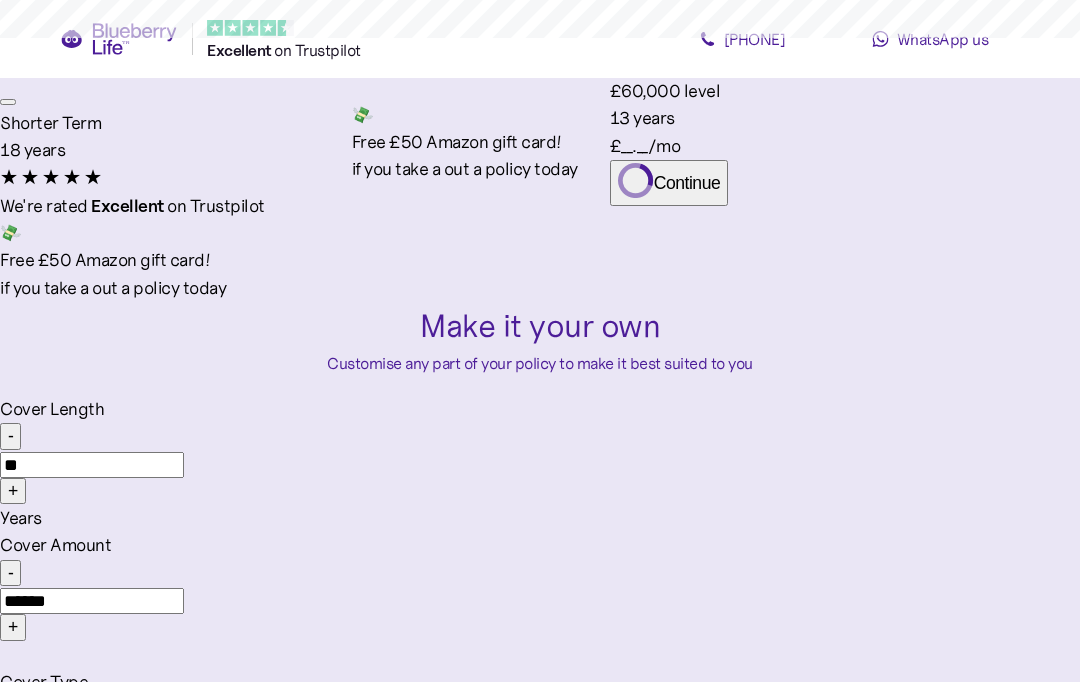 click on "-" at bounding box center (10, 436) 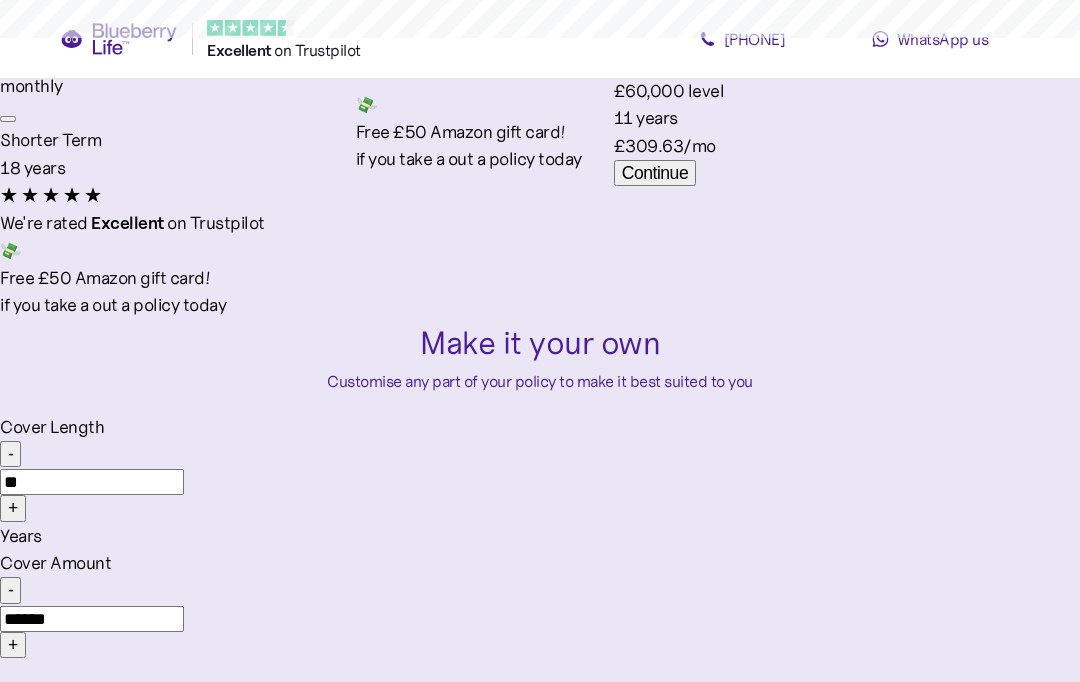 click on "-" at bounding box center [10, 454] 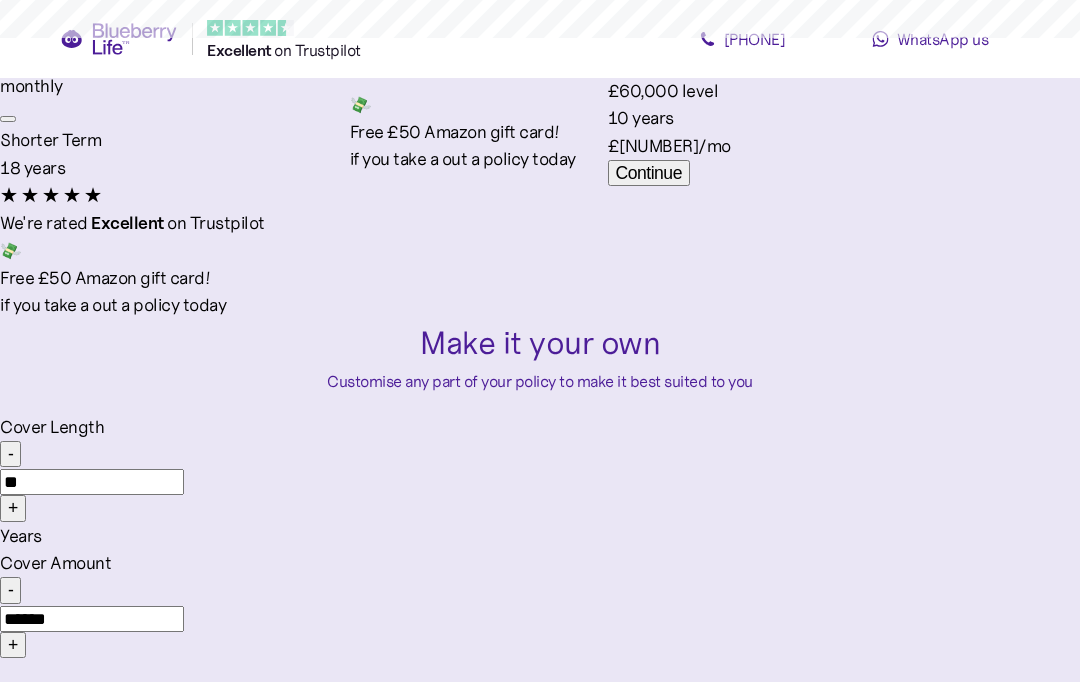 click on "-" at bounding box center [10, 590] 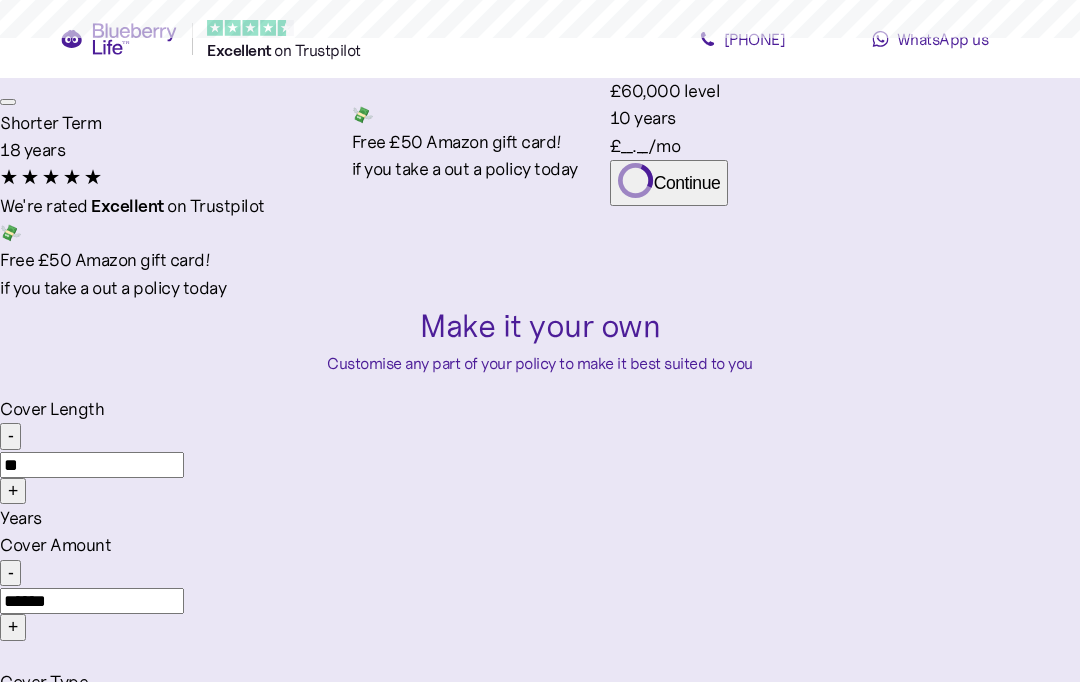 click on "- ****** +" at bounding box center (540, 601) 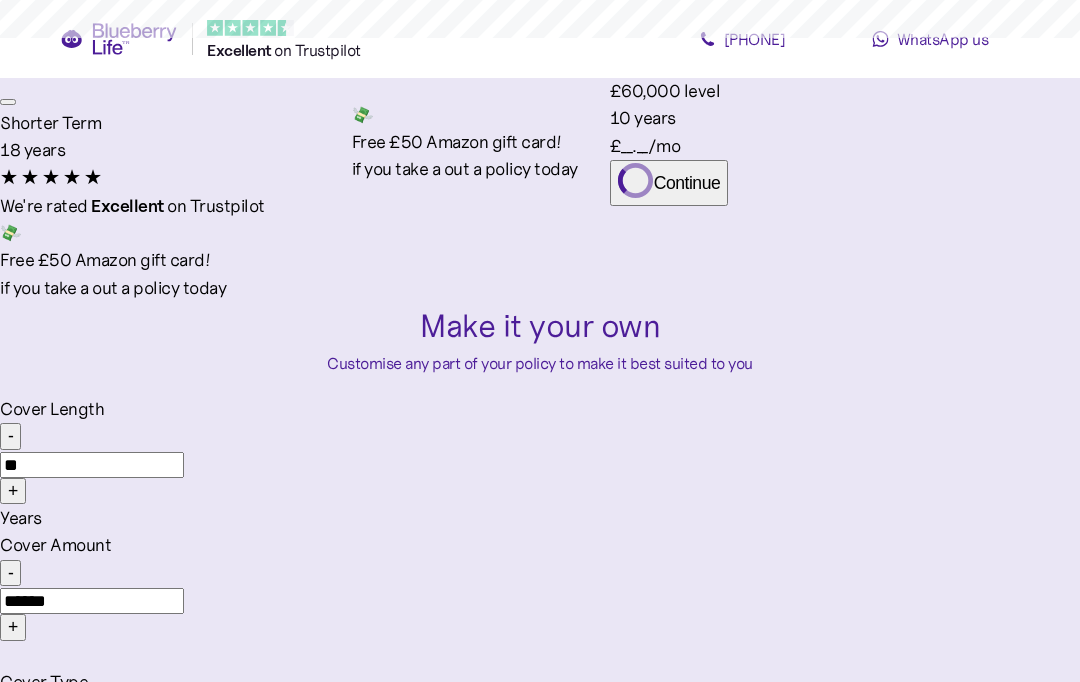 click on "-" at bounding box center [10, 573] 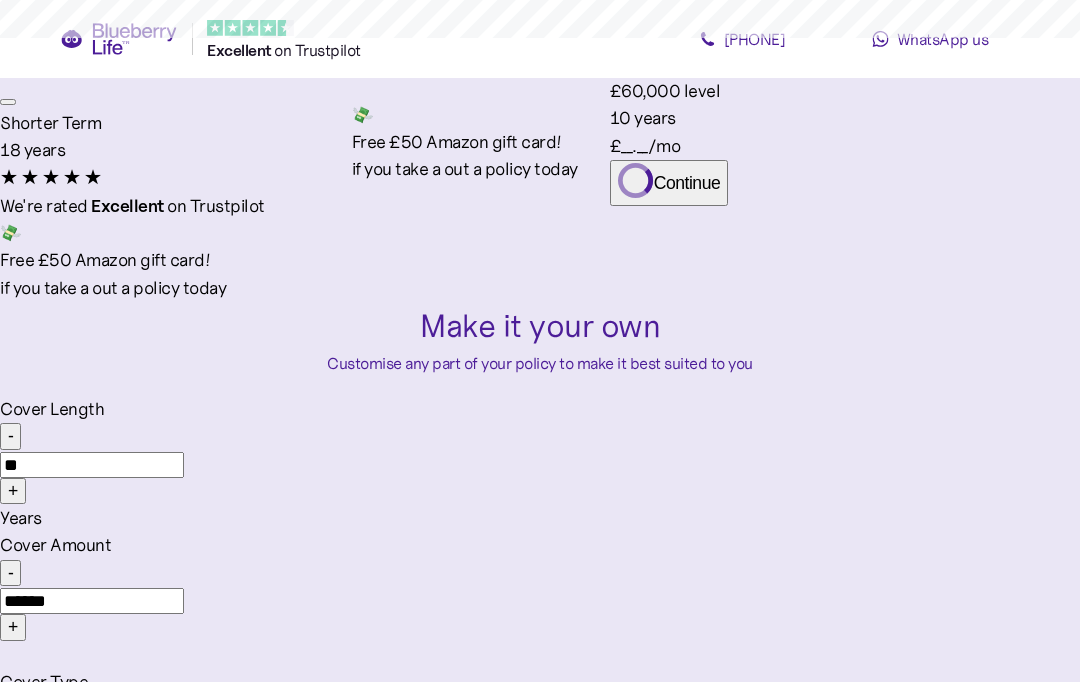 click on "- ****** +" at bounding box center [540, 601] 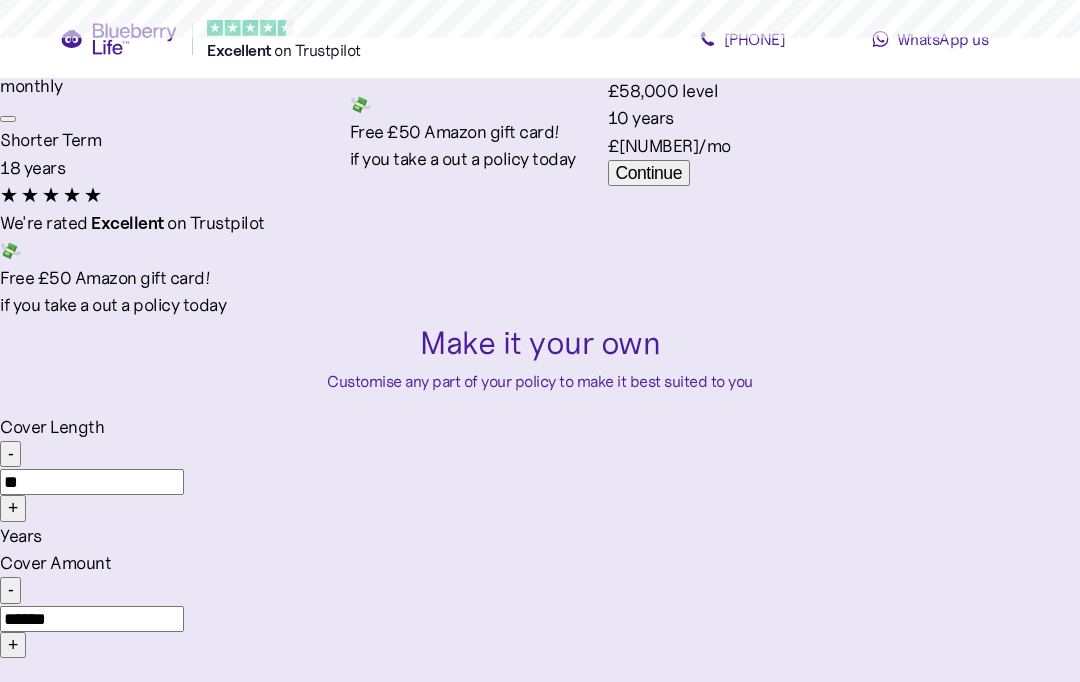 click on "-" at bounding box center [10, 590] 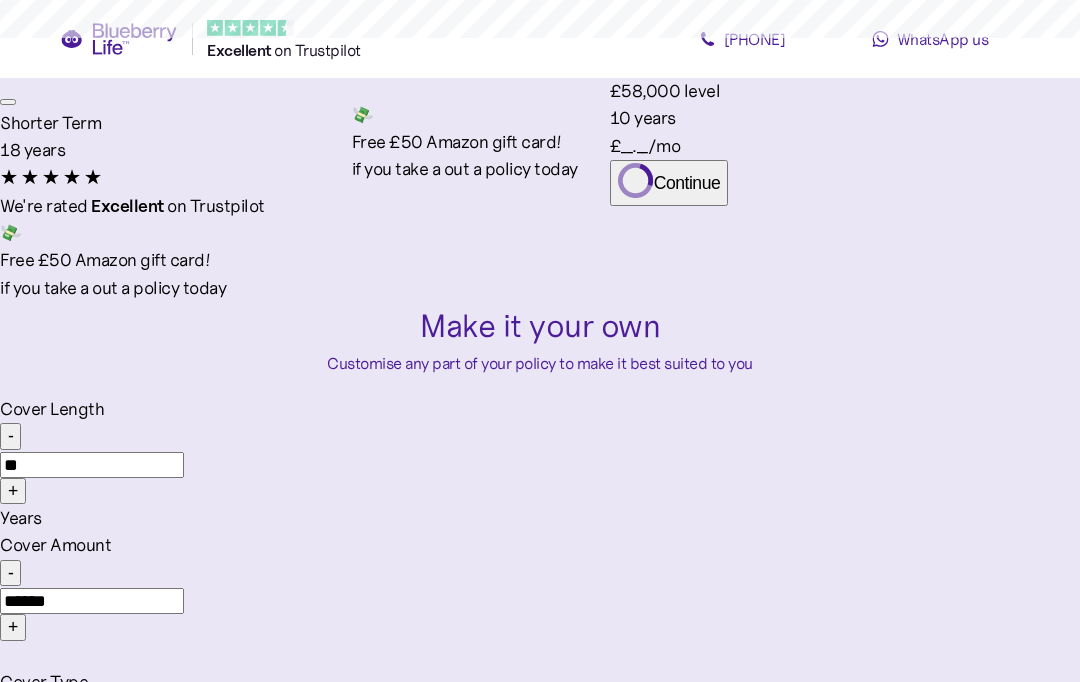 click on "Cover Amount - ****** +" at bounding box center [540, 600] 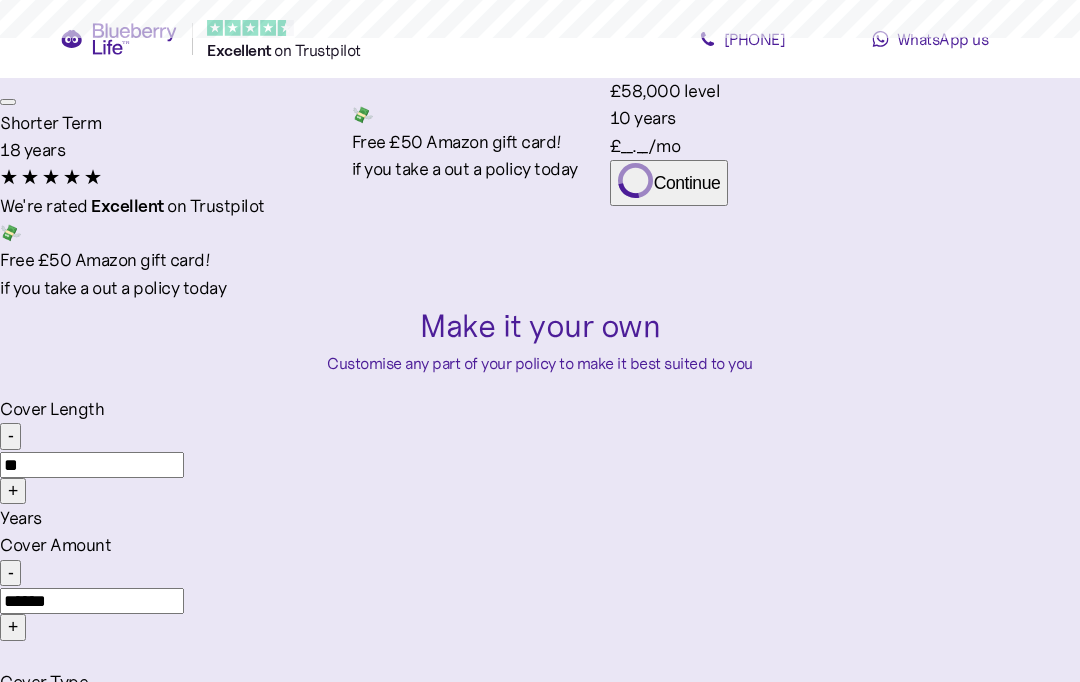 click on "- ****** +" at bounding box center [540, 601] 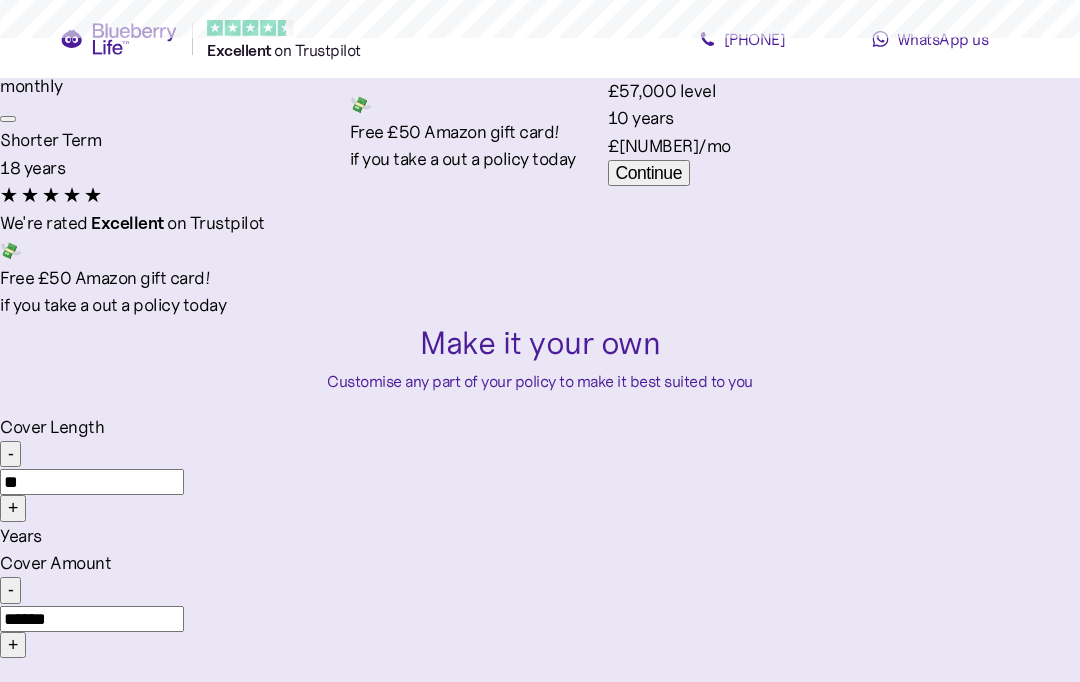 click on "- ****** +" at bounding box center (540, 618) 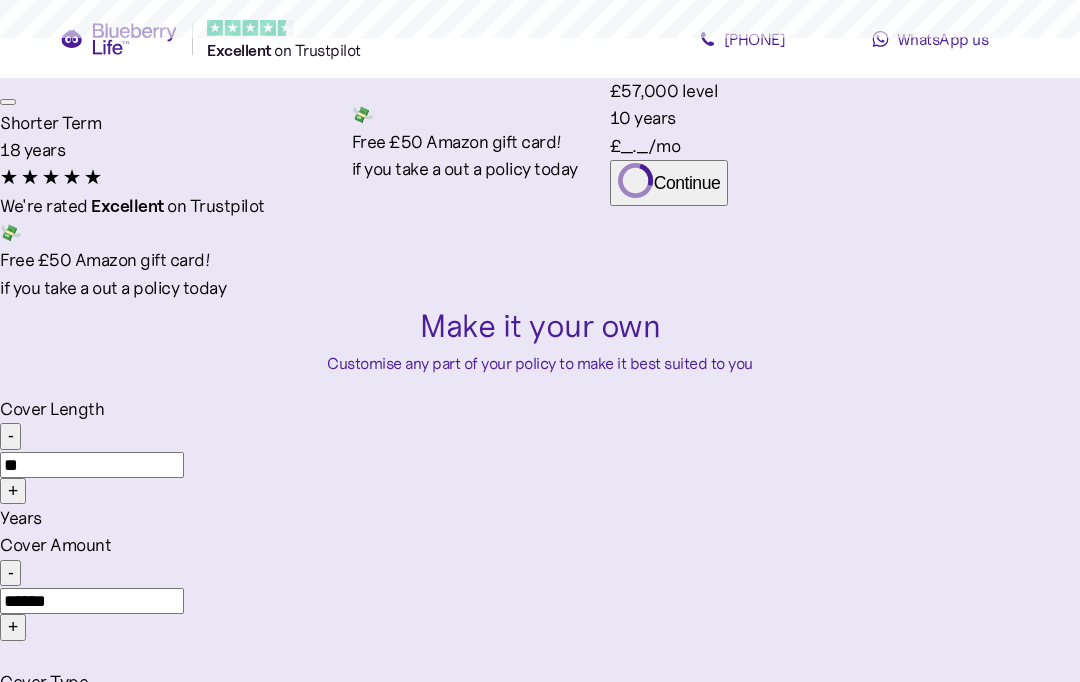 click on "- ****** +" at bounding box center [540, 601] 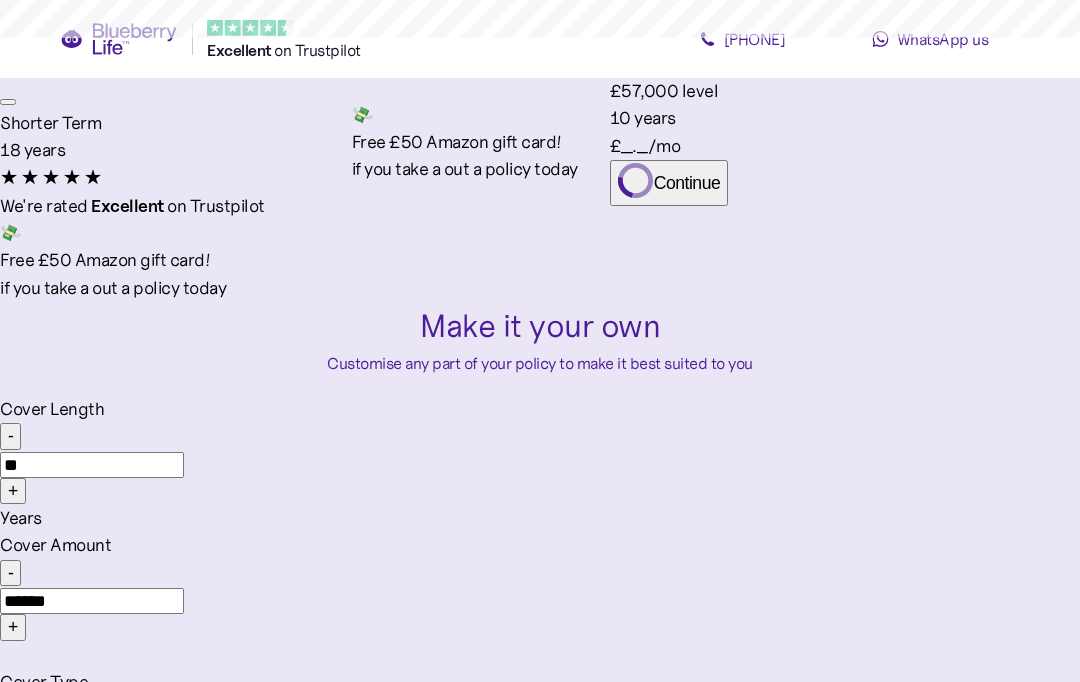 click on "-" at bounding box center [10, 573] 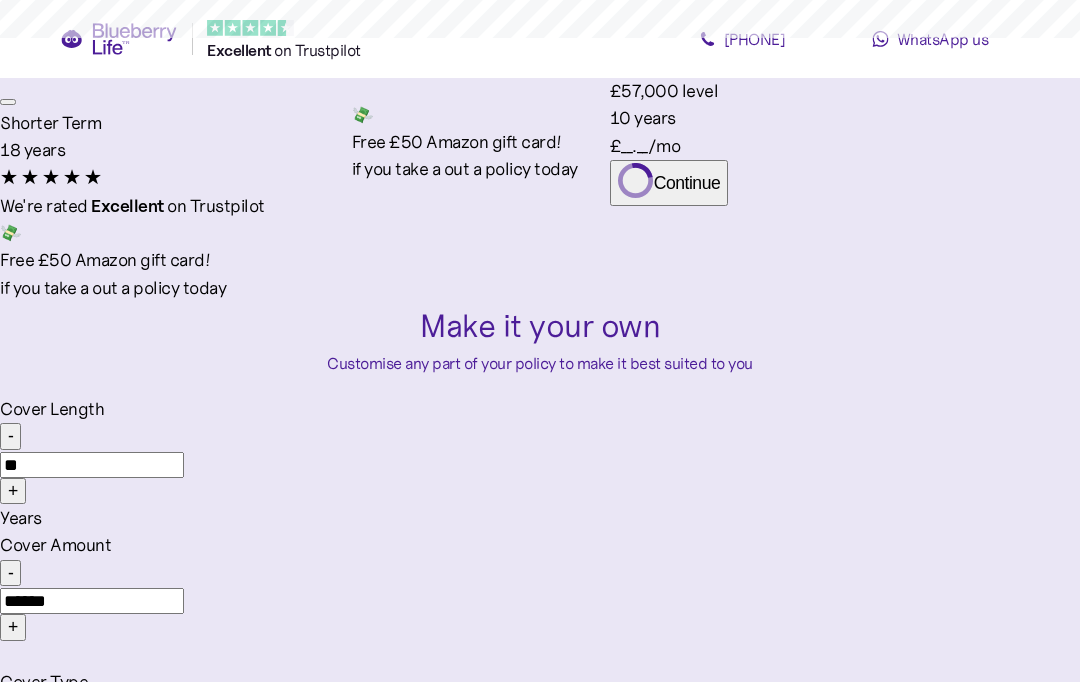 click on "-" at bounding box center [10, 573] 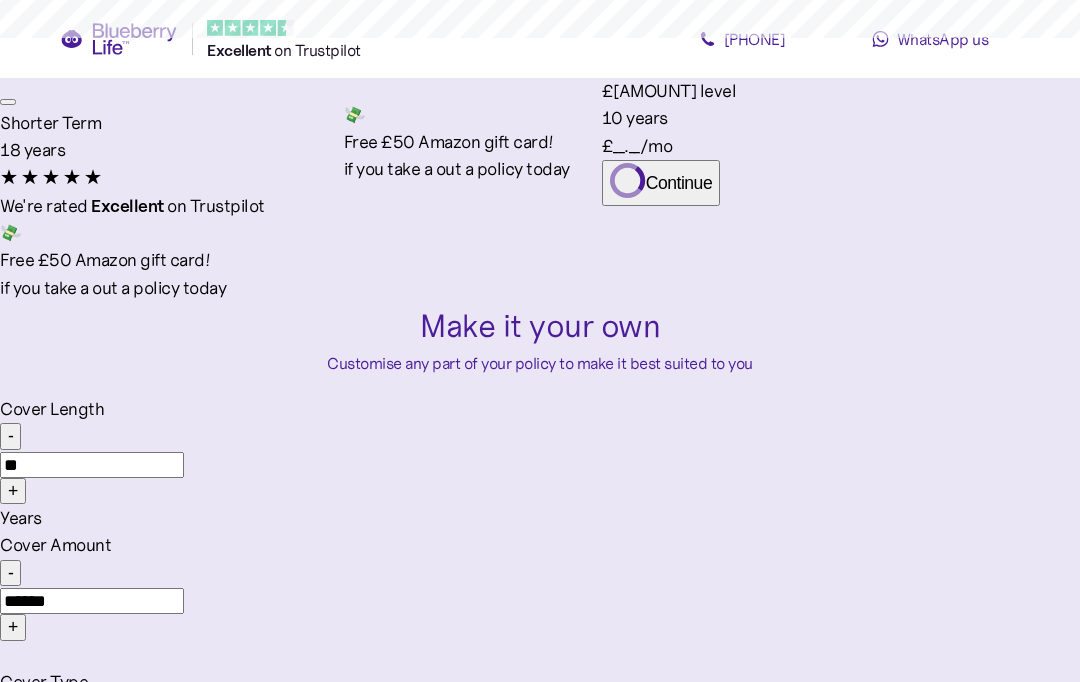 click on "-" at bounding box center (10, 573) 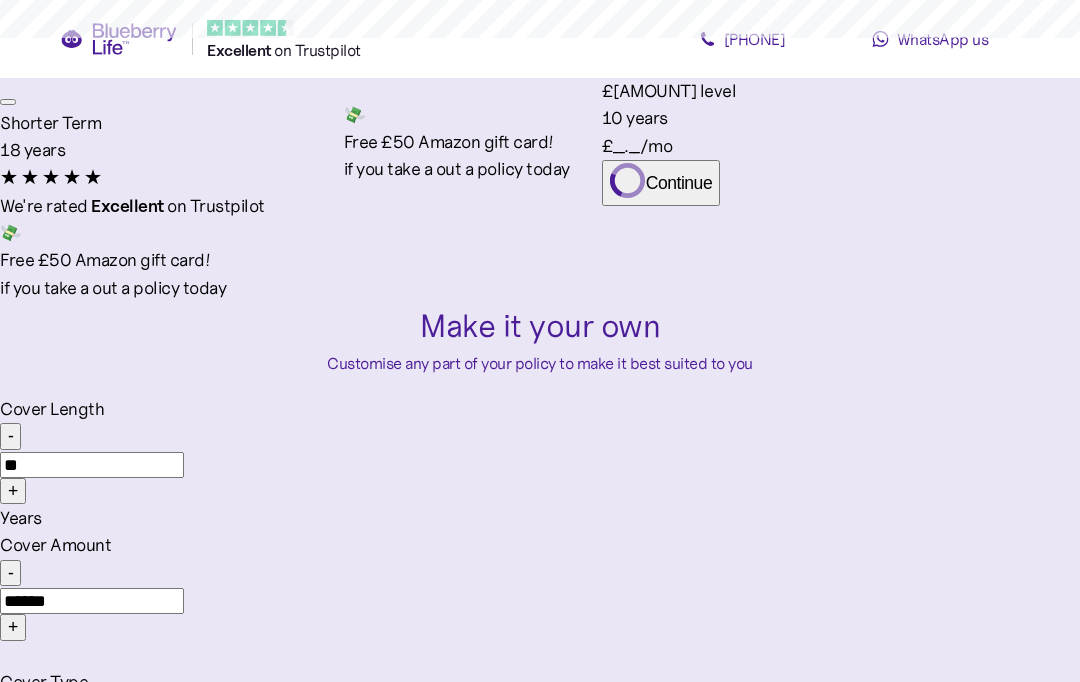 click on "Cover Amount - ****** +" at bounding box center [540, 600] 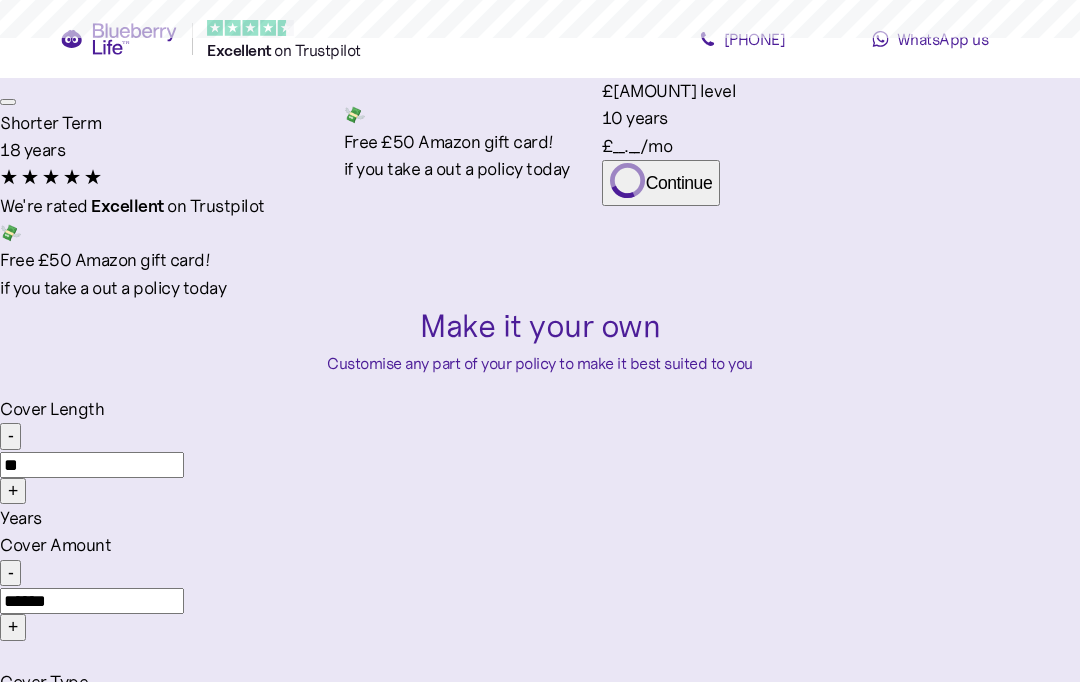 click on "-" at bounding box center (10, 573) 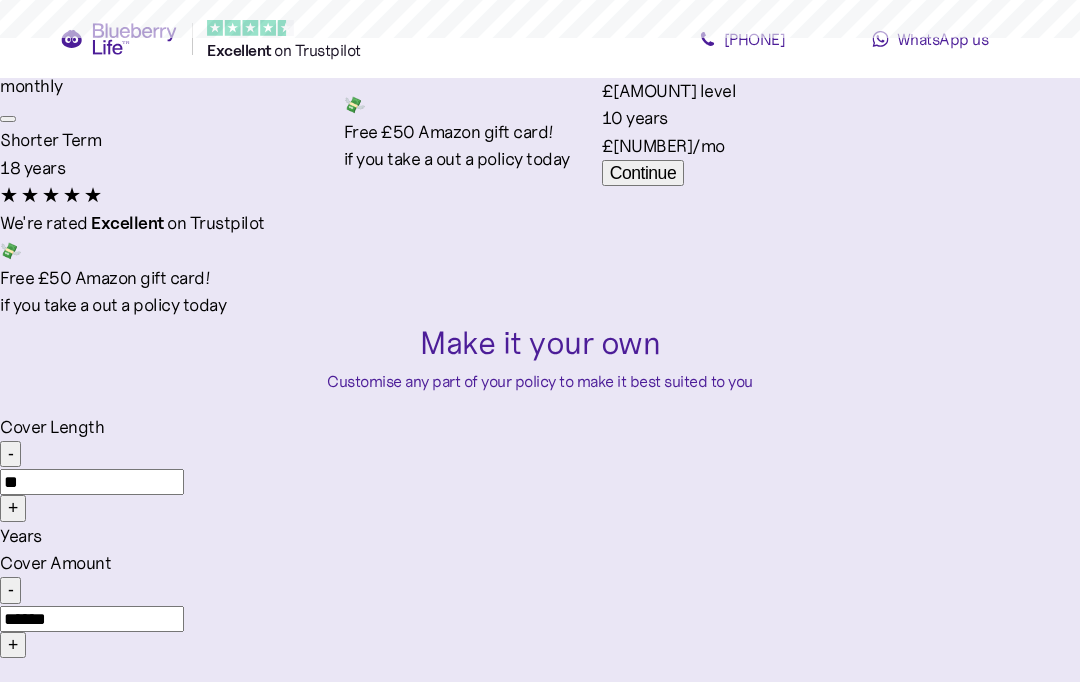 click on "-" at bounding box center (10, 590) 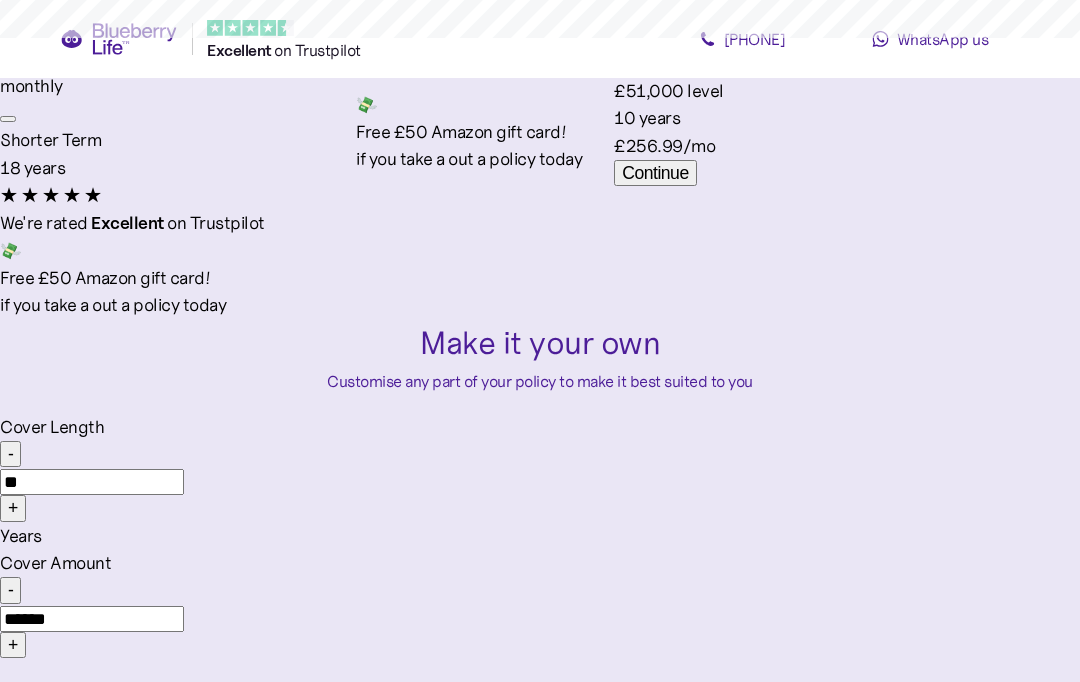 click on "- ****** +" at bounding box center (540, 618) 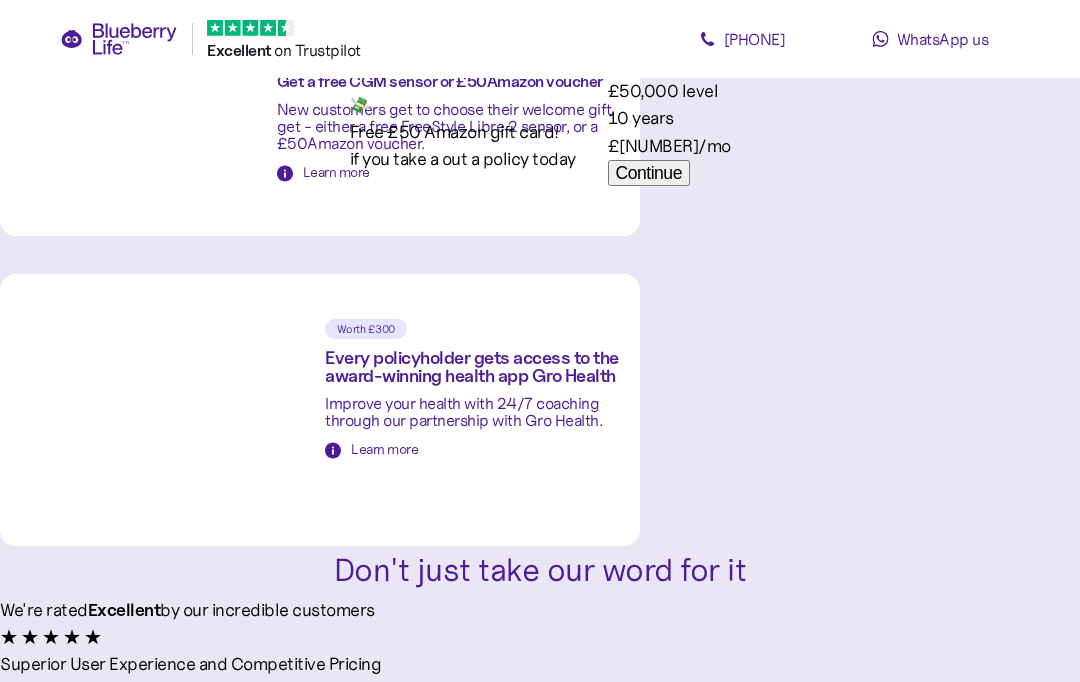 scroll, scrollTop: 1710, scrollLeft: 0, axis: vertical 